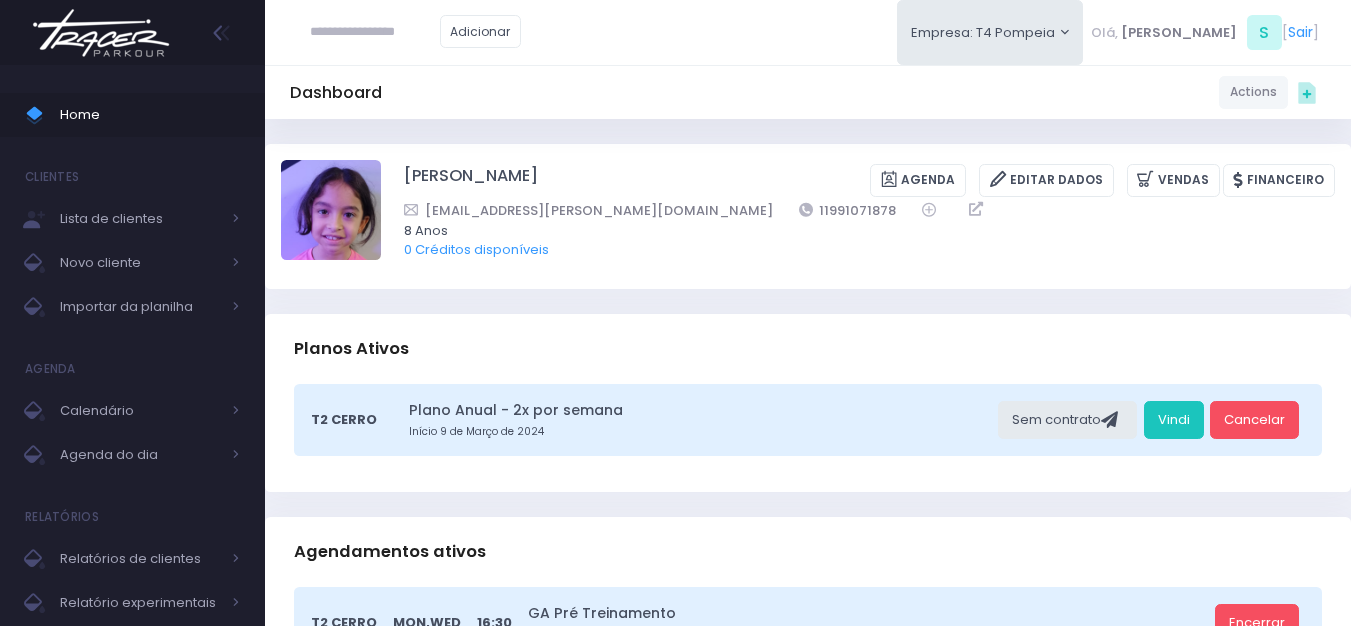 scroll, scrollTop: 0, scrollLeft: 0, axis: both 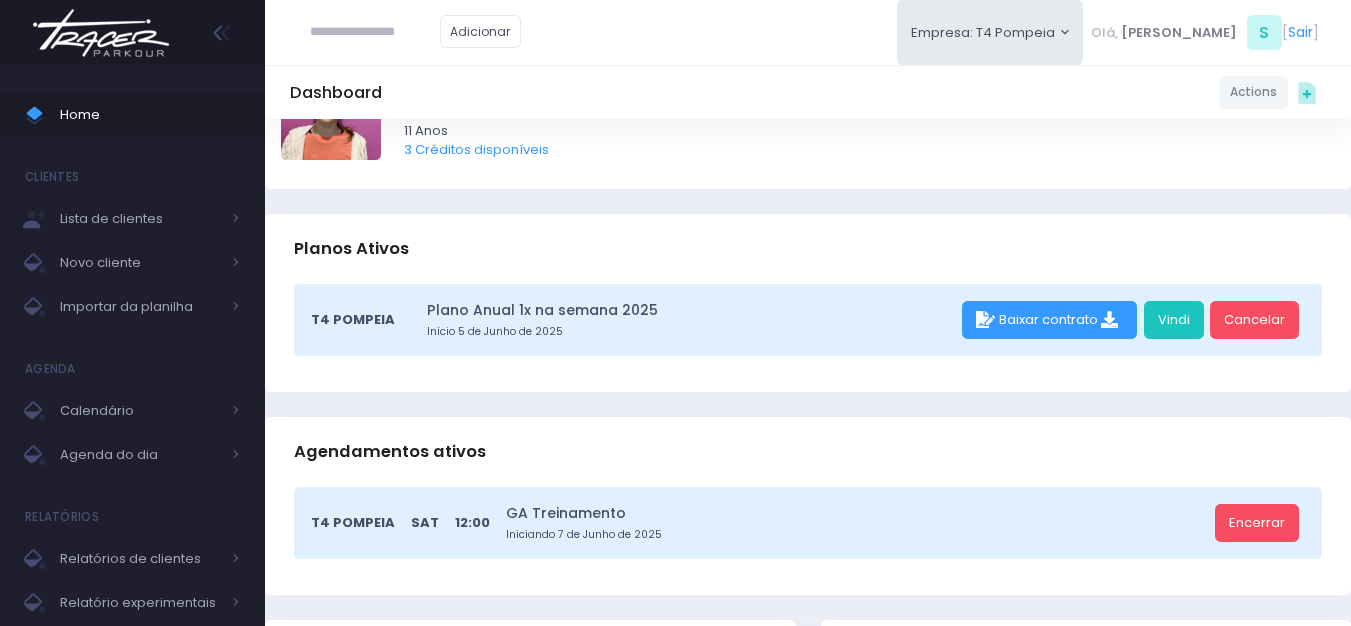 click at bounding box center [101, 33] 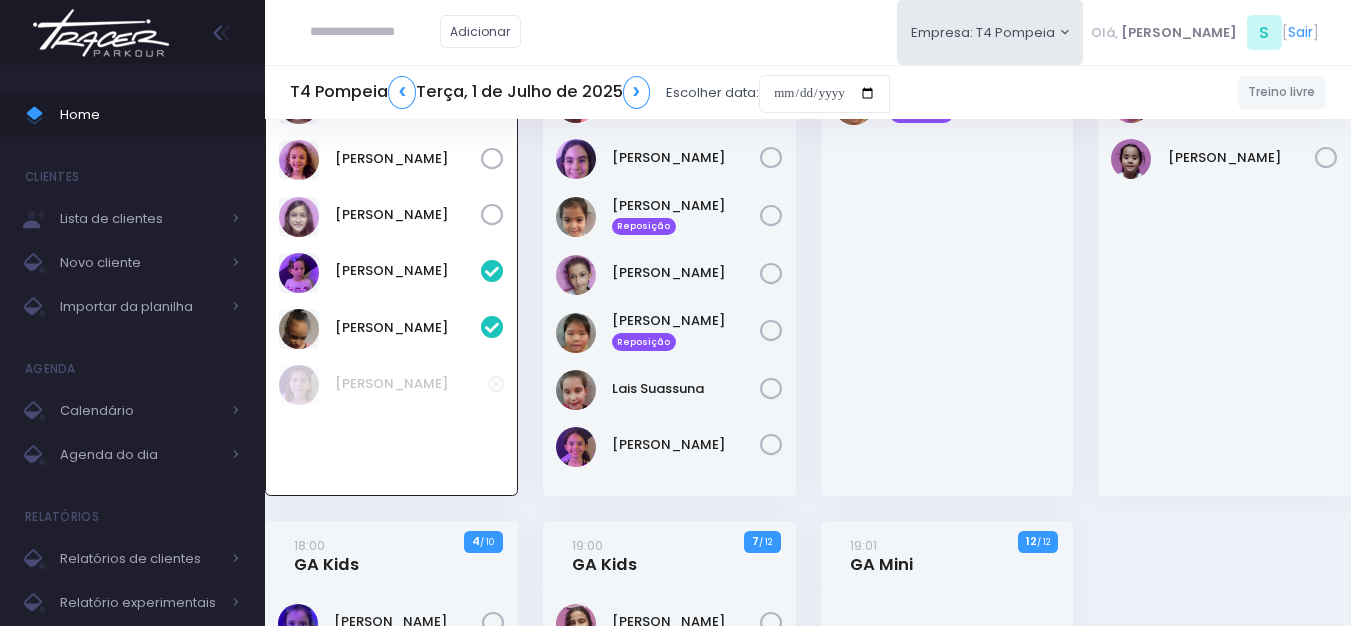 scroll, scrollTop: 144, scrollLeft: 0, axis: vertical 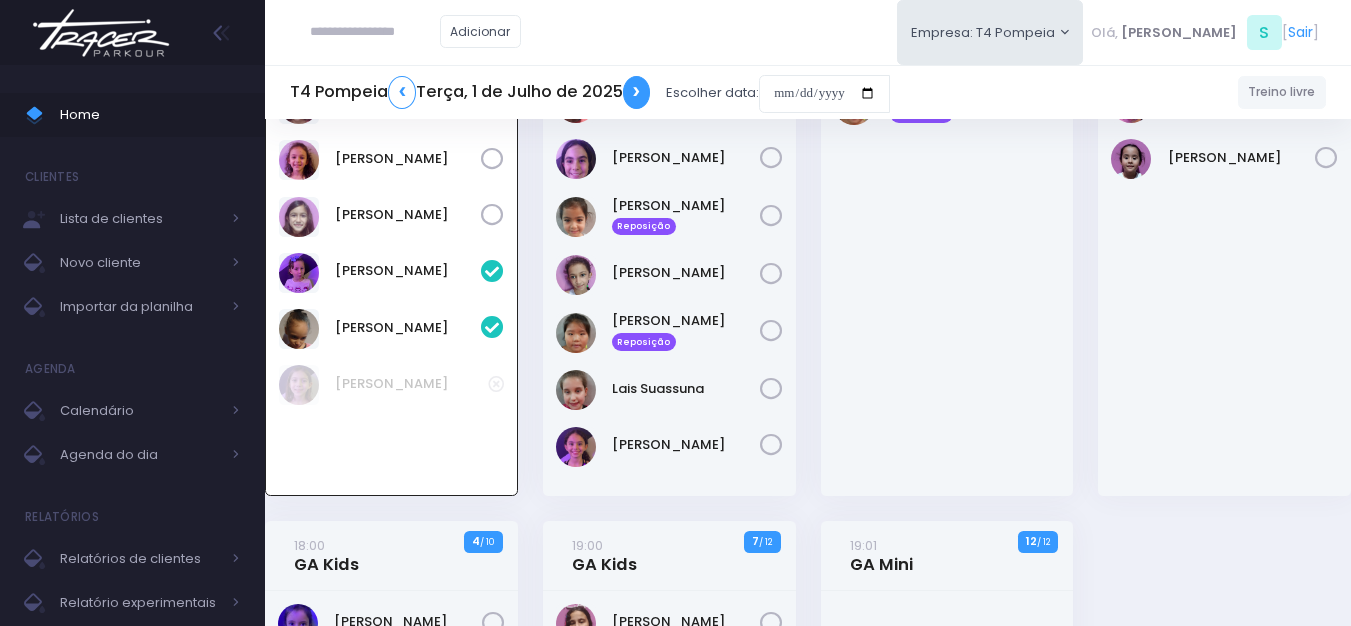 click on "❯" at bounding box center [637, 92] 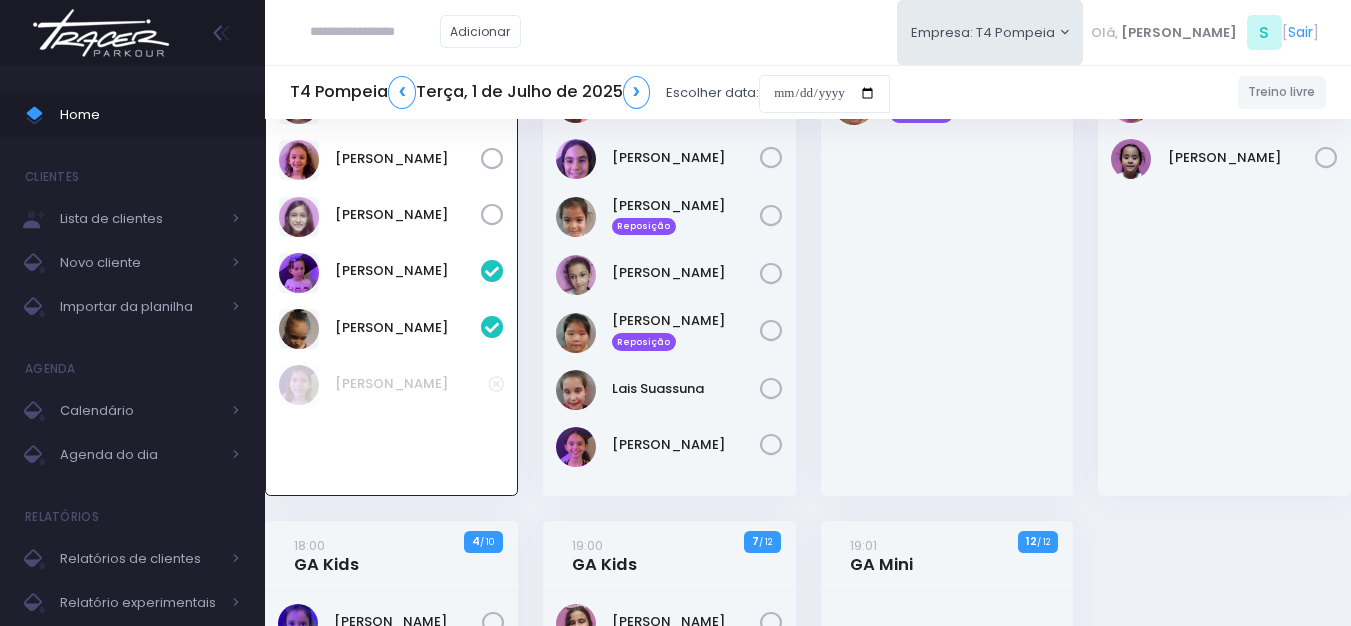 scroll, scrollTop: 144, scrollLeft: 0, axis: vertical 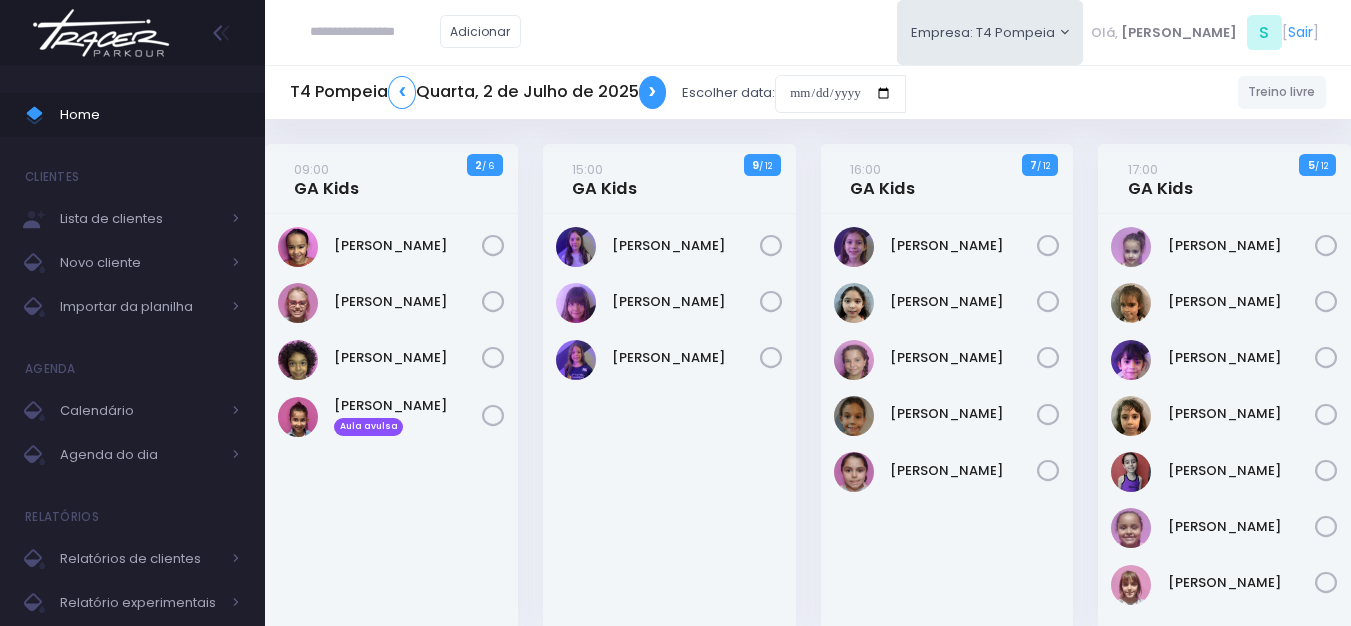 click on "❯" at bounding box center [653, 92] 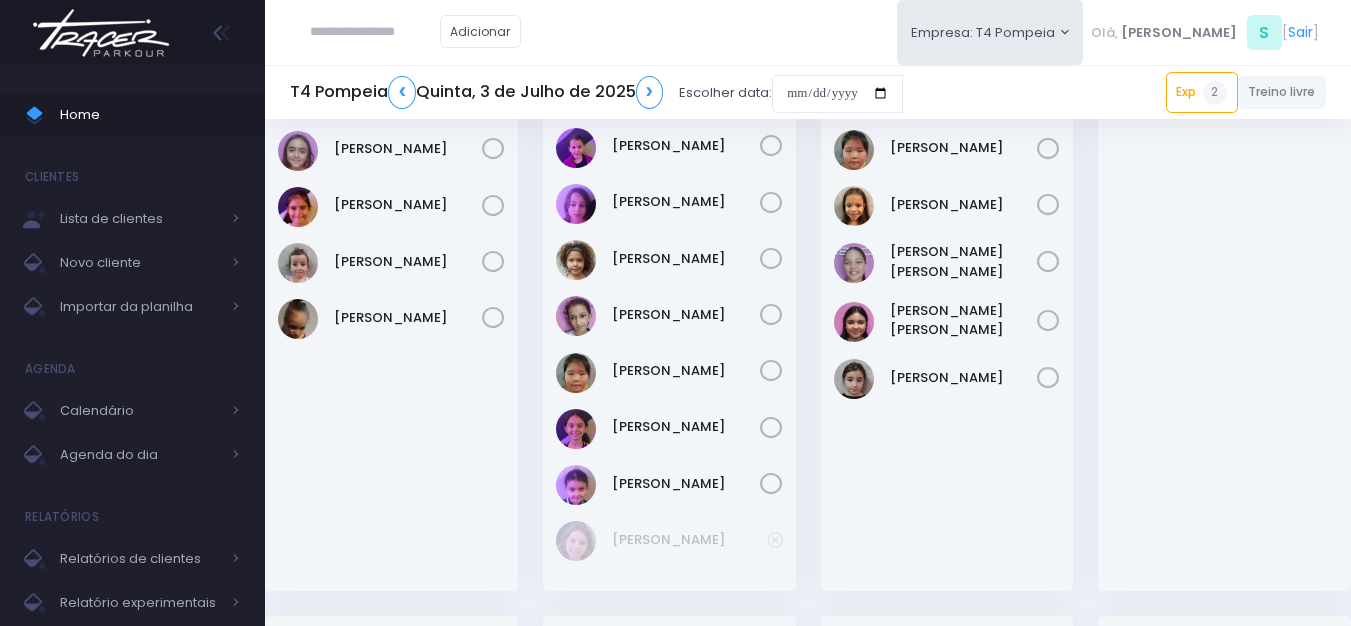 scroll, scrollTop: 200, scrollLeft: 0, axis: vertical 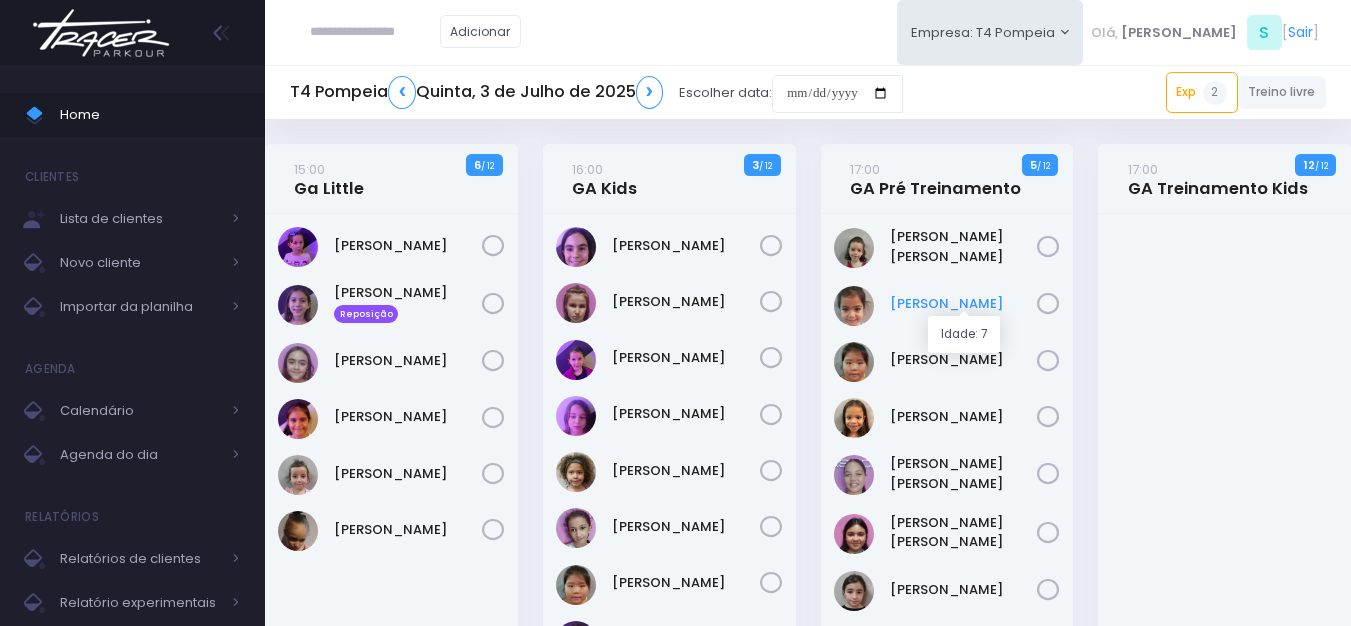 click on "Cecília Aimi" at bounding box center (964, 304) 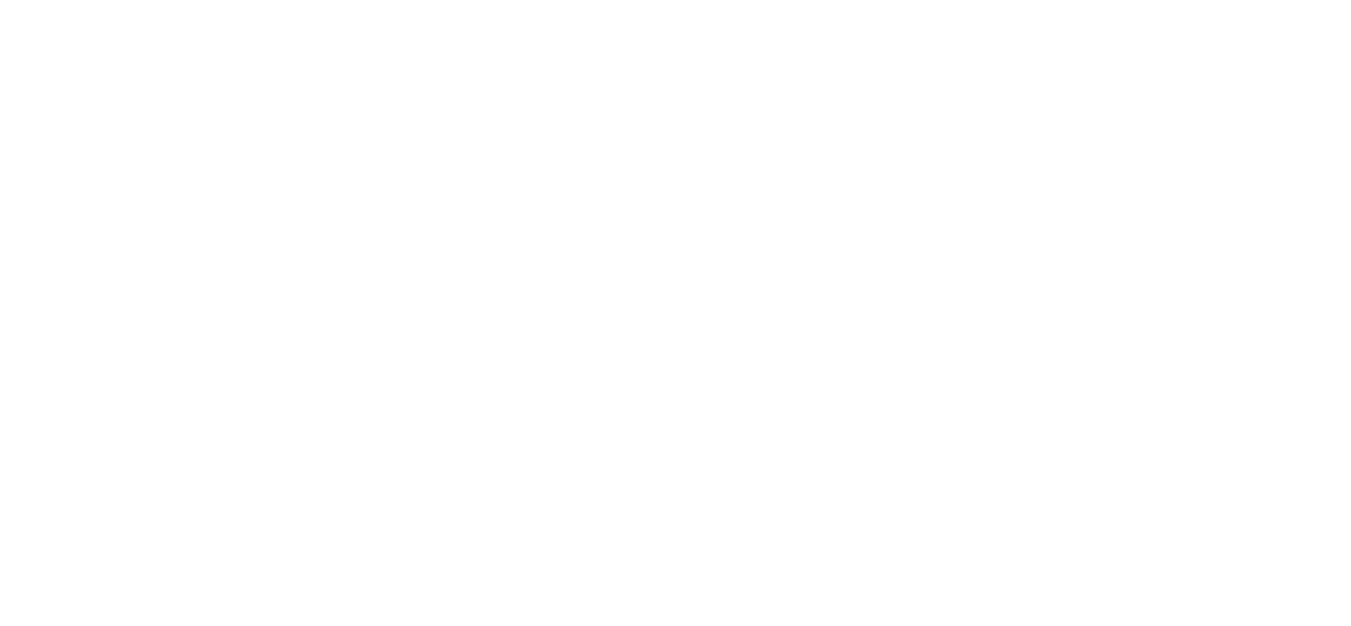 scroll, scrollTop: 0, scrollLeft: 0, axis: both 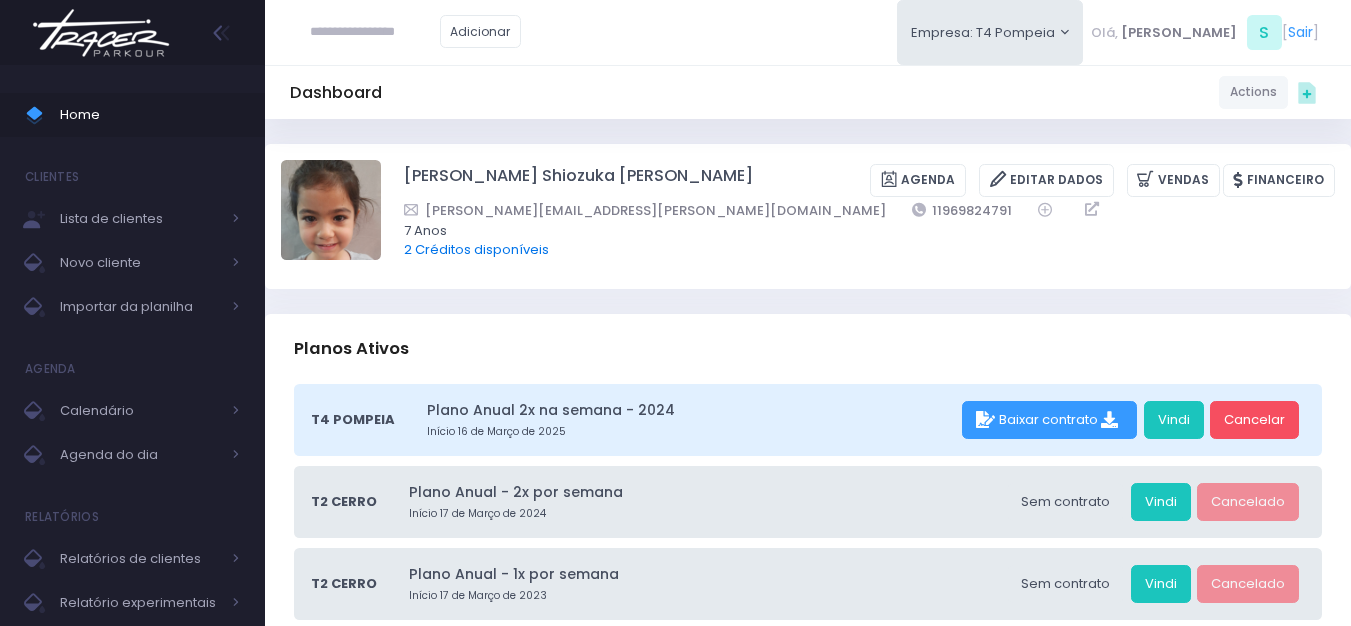 click on "2 Créditos disponíveis" at bounding box center (476, 249) 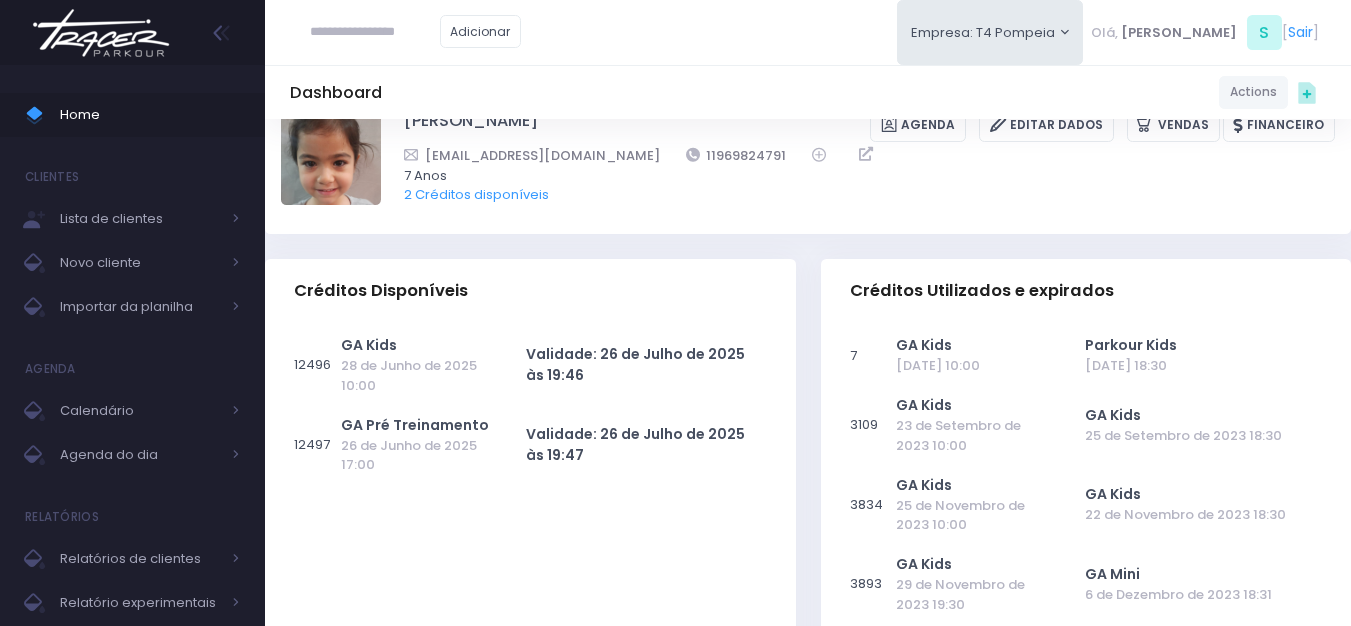 scroll, scrollTop: 100, scrollLeft: 0, axis: vertical 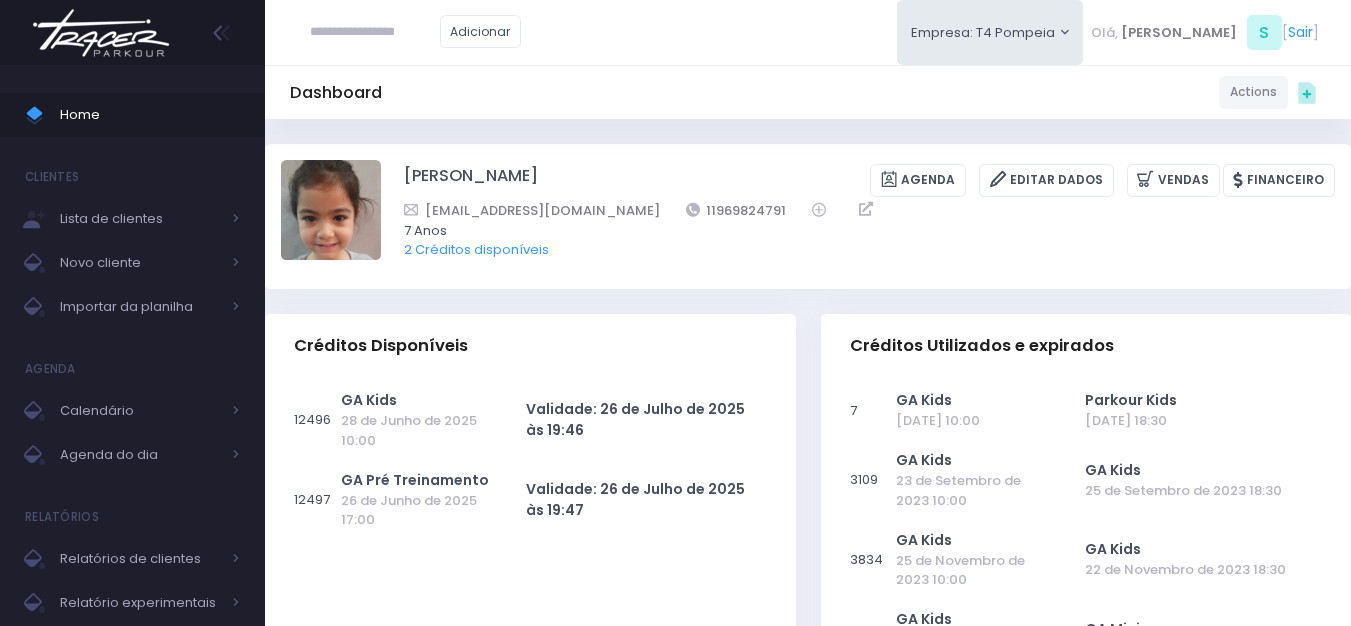 click at bounding box center [101, 33] 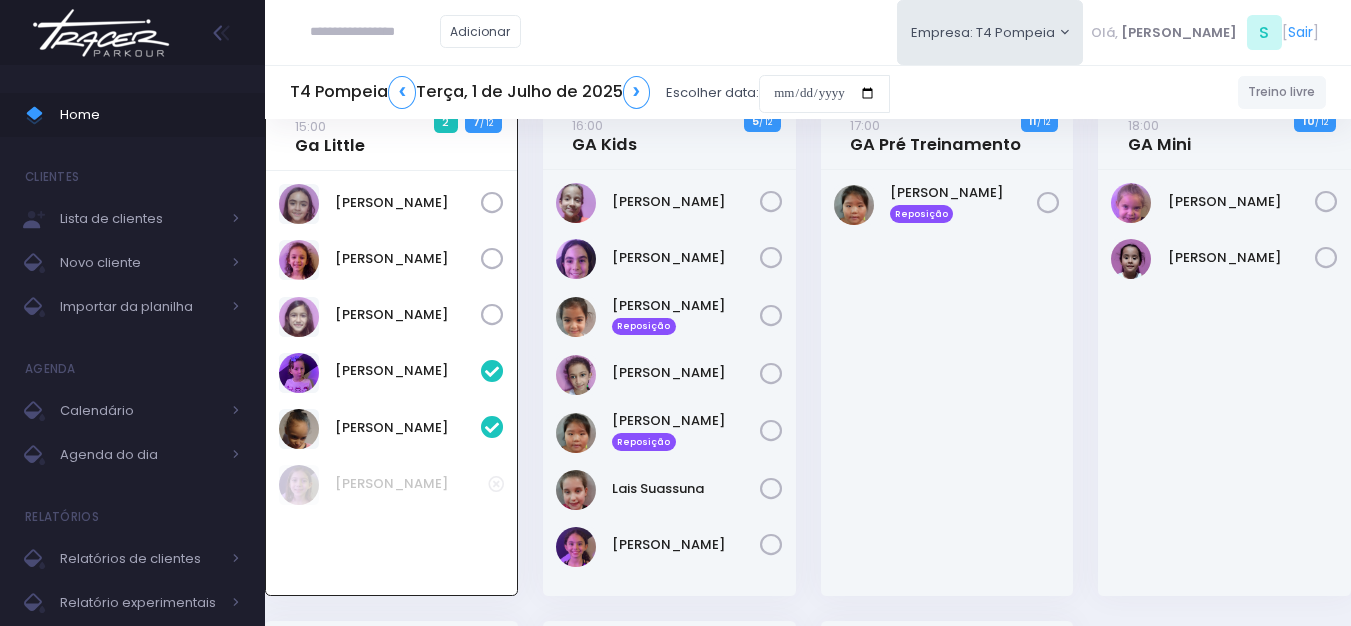 scroll, scrollTop: 0, scrollLeft: 0, axis: both 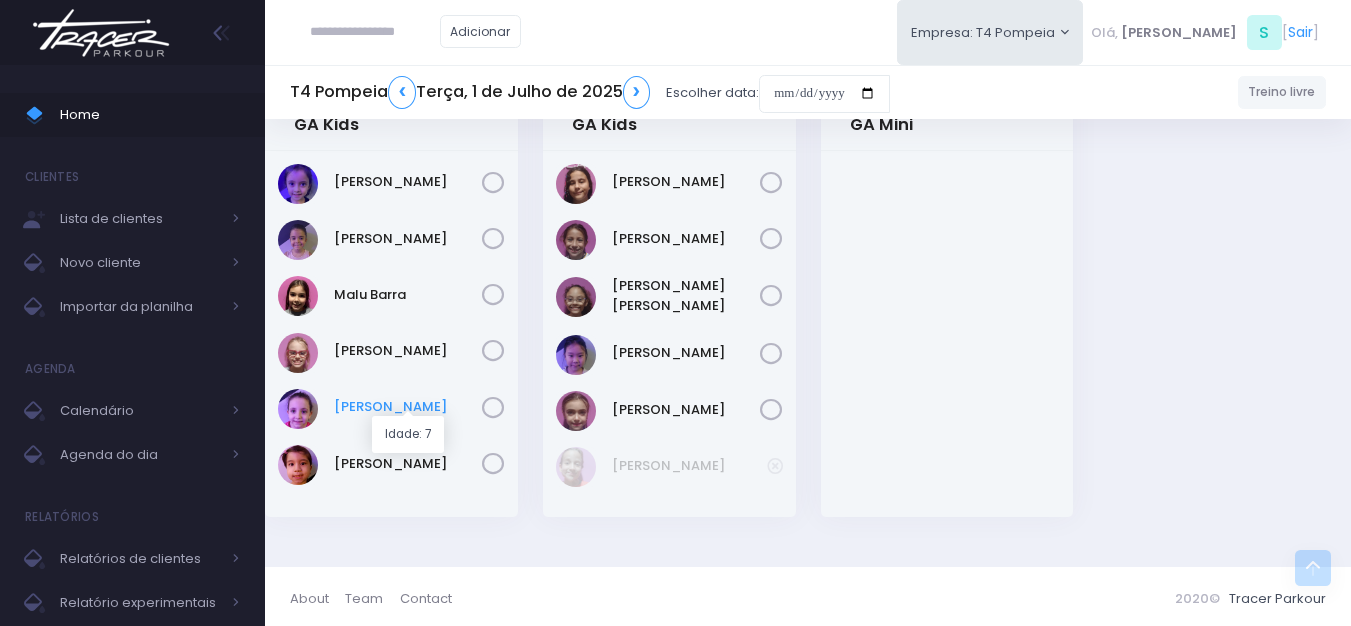 drag, startPoint x: 343, startPoint y: 395, endPoint x: 478, endPoint y: 406, distance: 135.4474 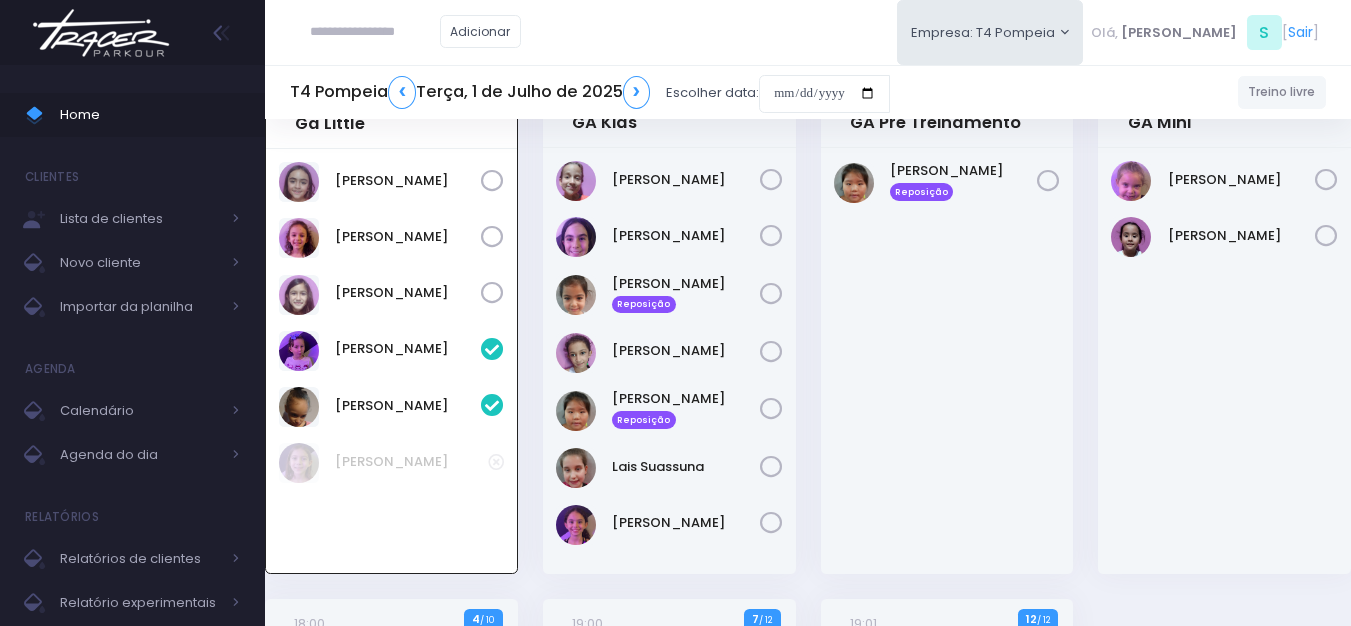 scroll, scrollTop: 0, scrollLeft: 0, axis: both 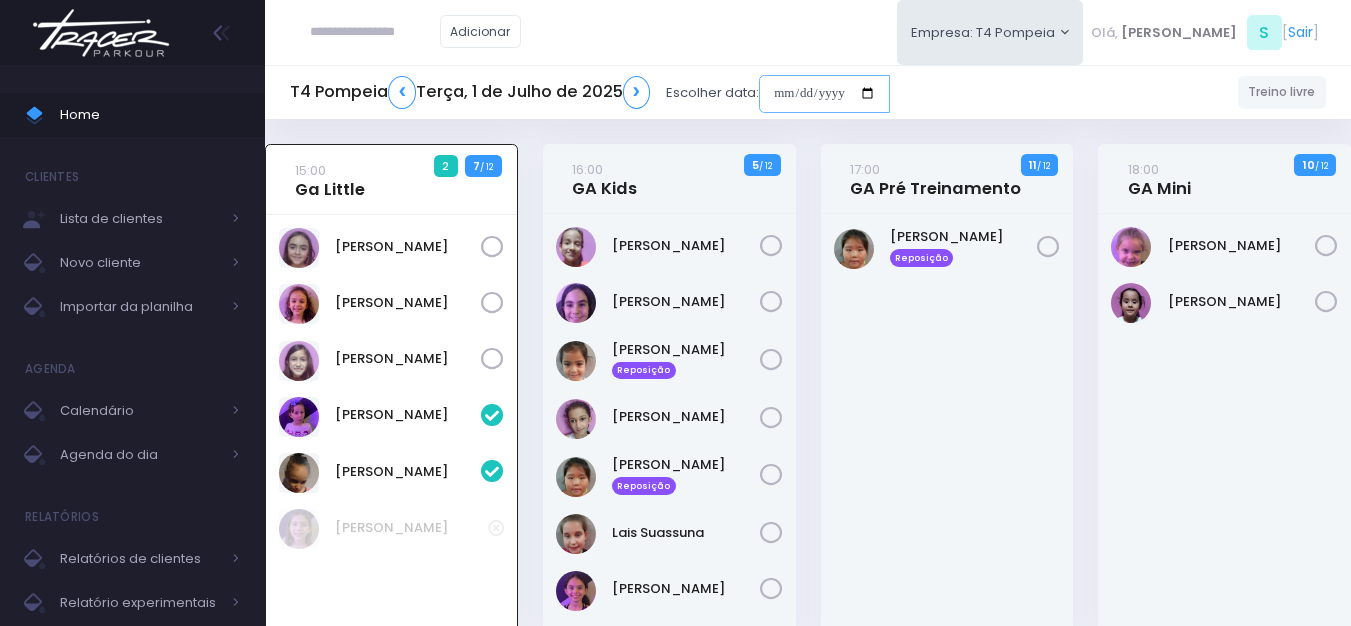 click at bounding box center [824, 94] 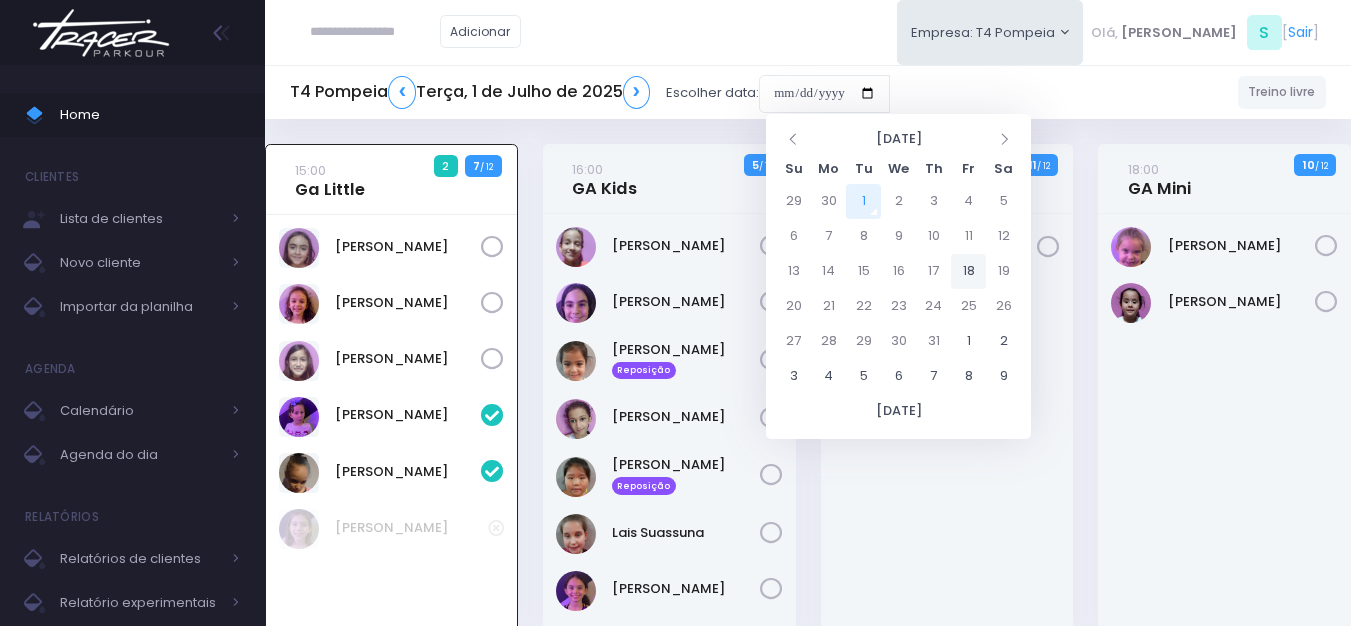 click on "18" at bounding box center (968, 271) 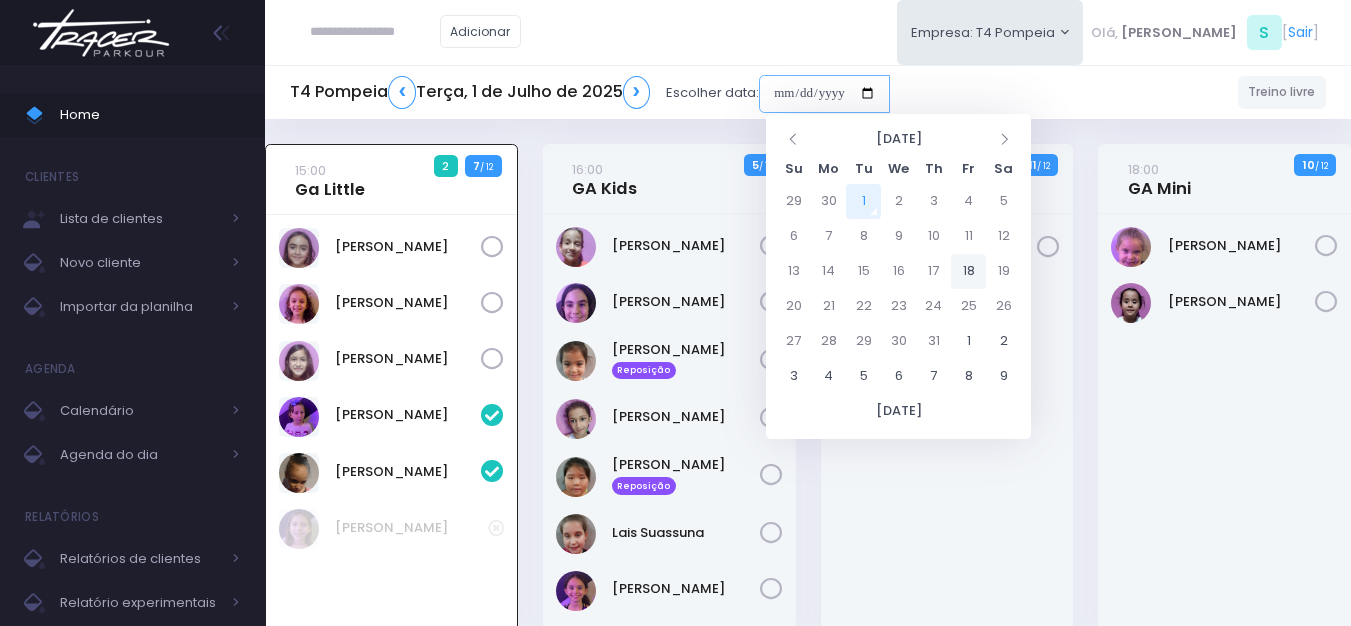 type on "**********" 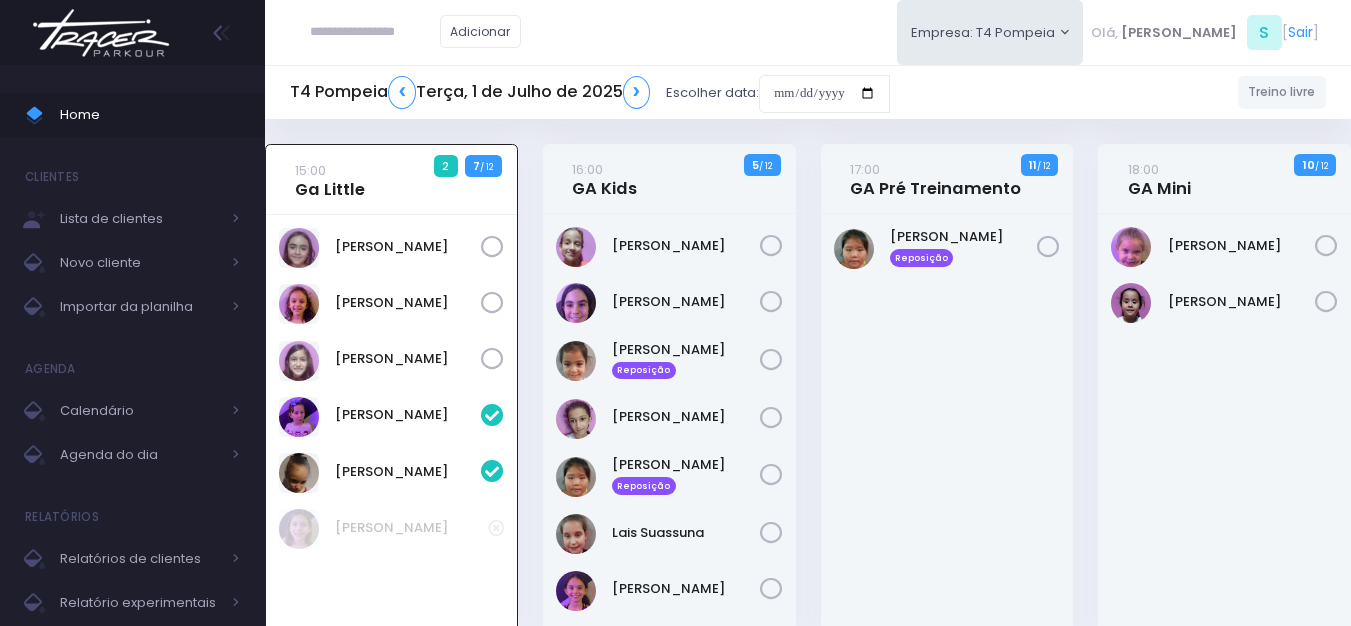 scroll, scrollTop: 0, scrollLeft: 0, axis: both 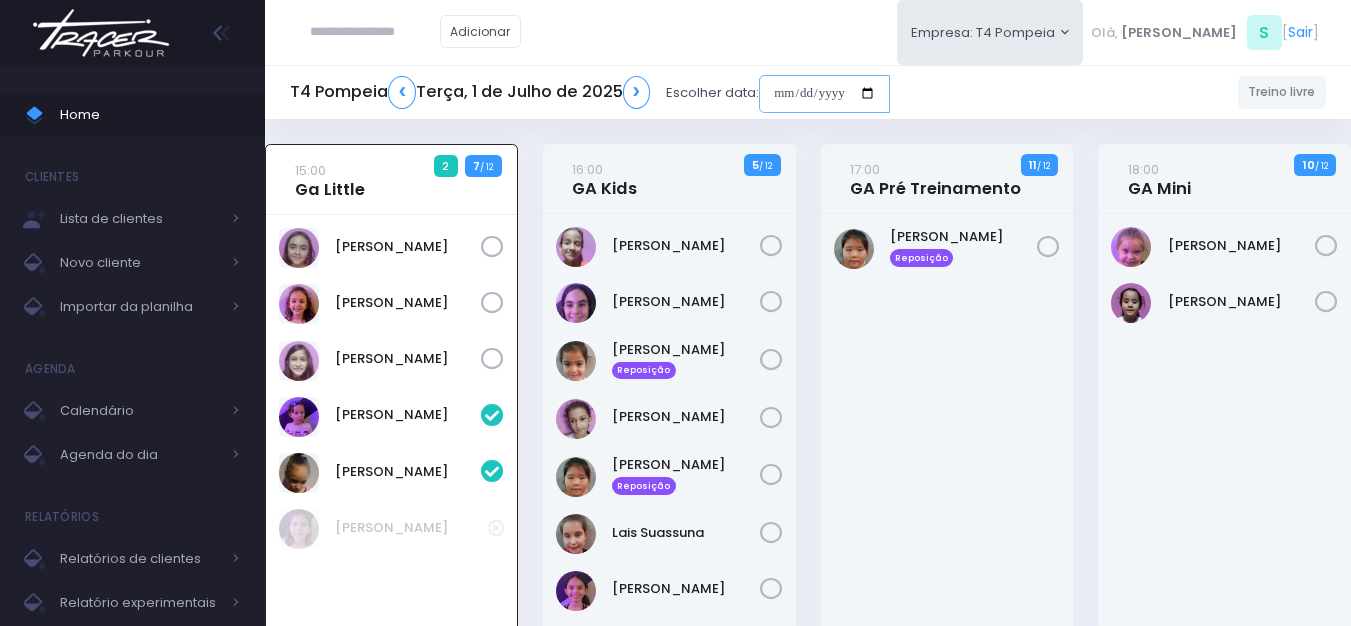 click at bounding box center [824, 94] 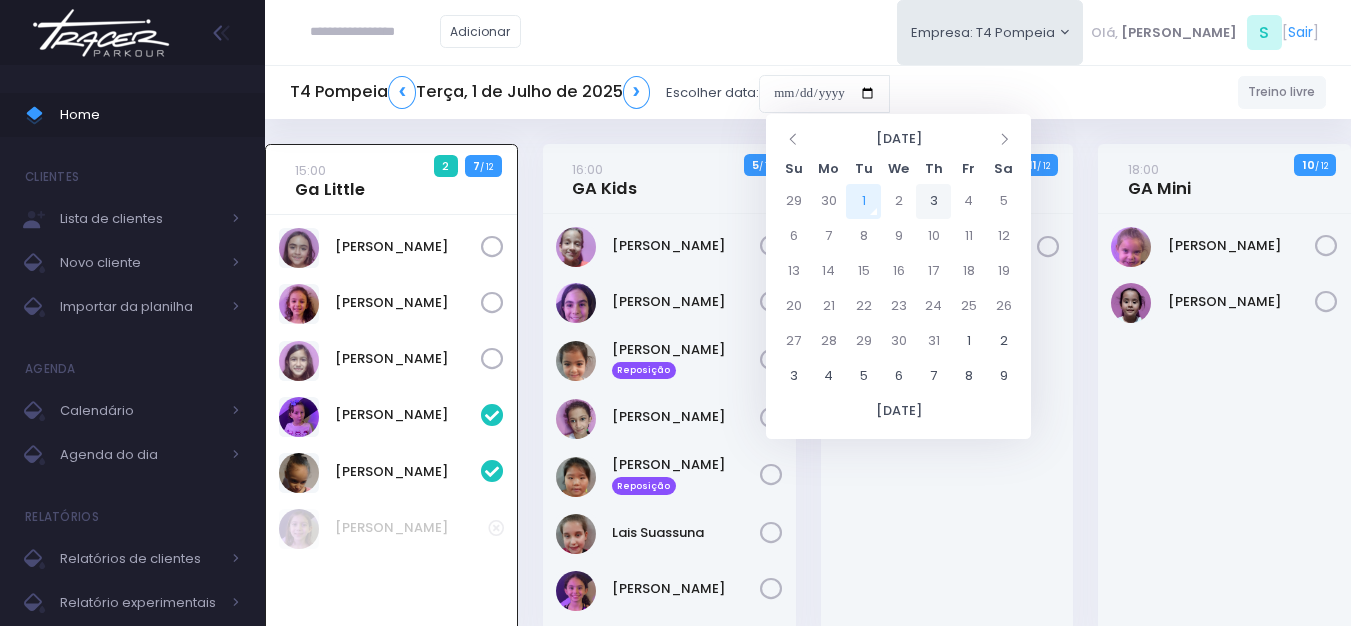click on "3" at bounding box center (933, 201) 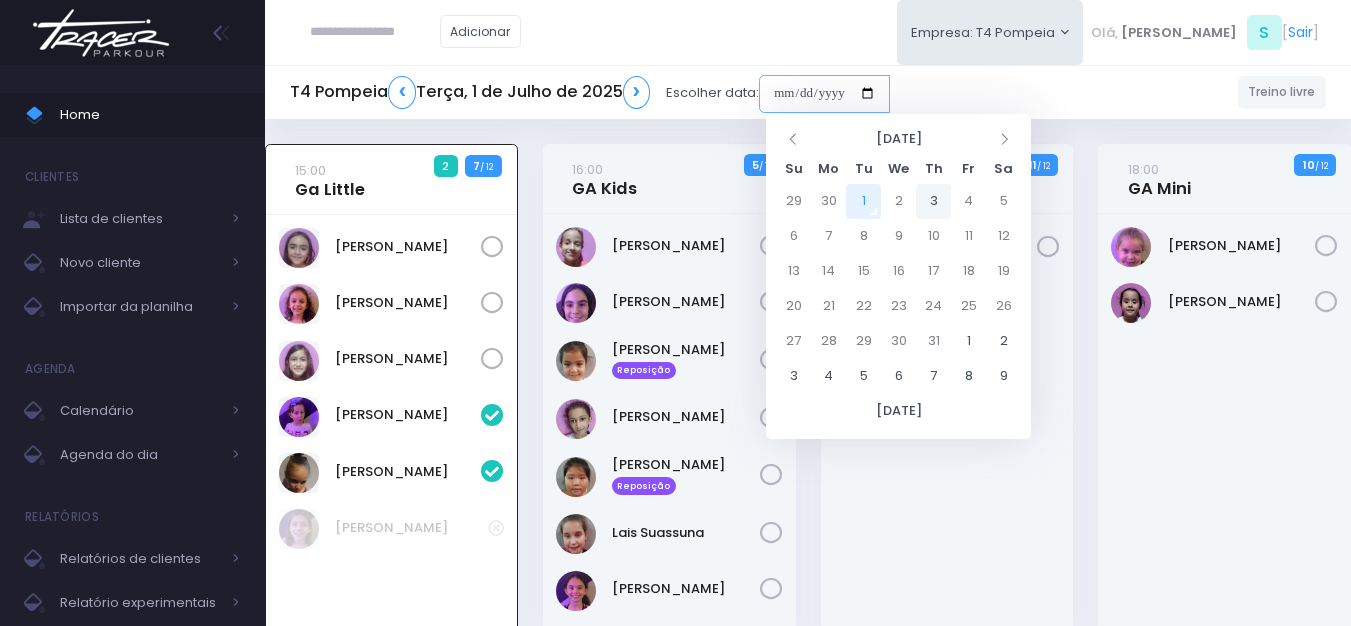 type on "**********" 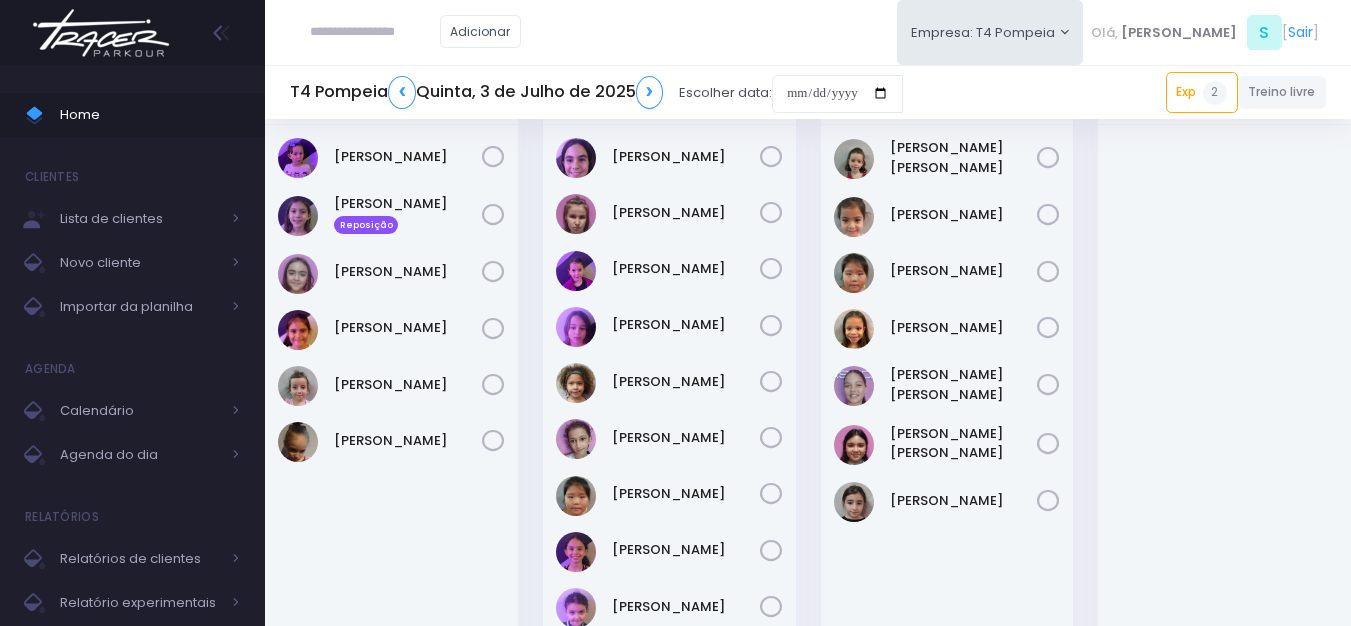 scroll, scrollTop: 0, scrollLeft: 0, axis: both 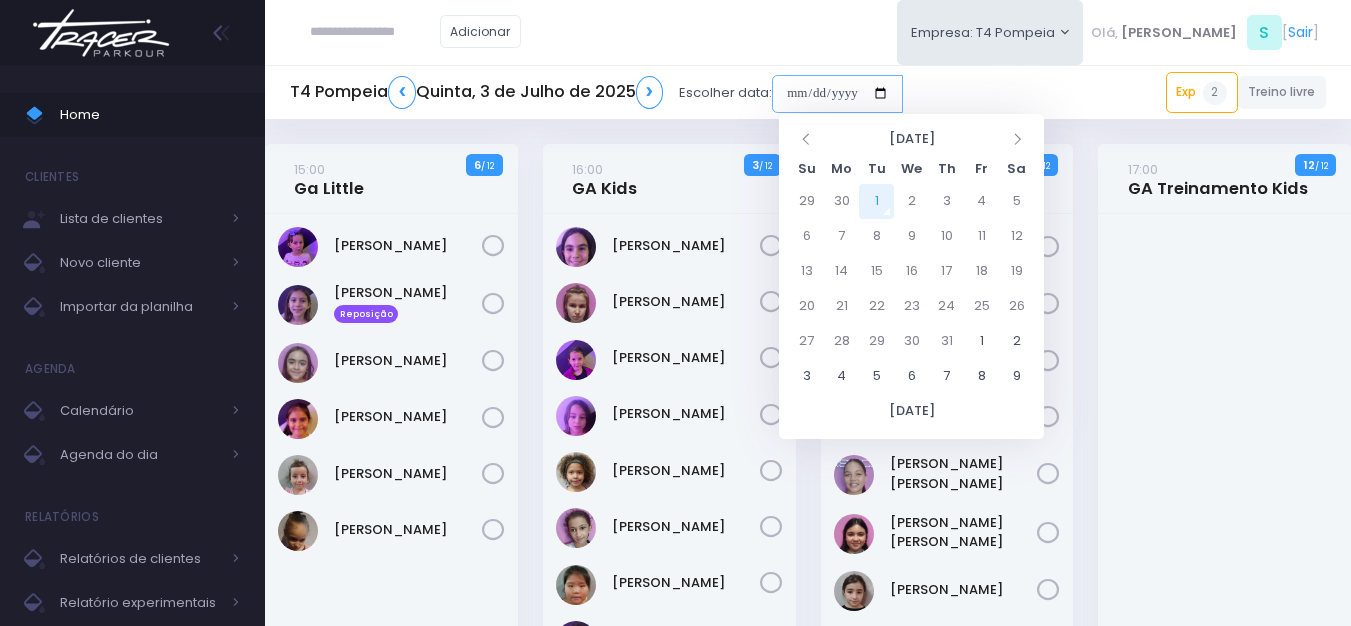 click at bounding box center [837, 94] 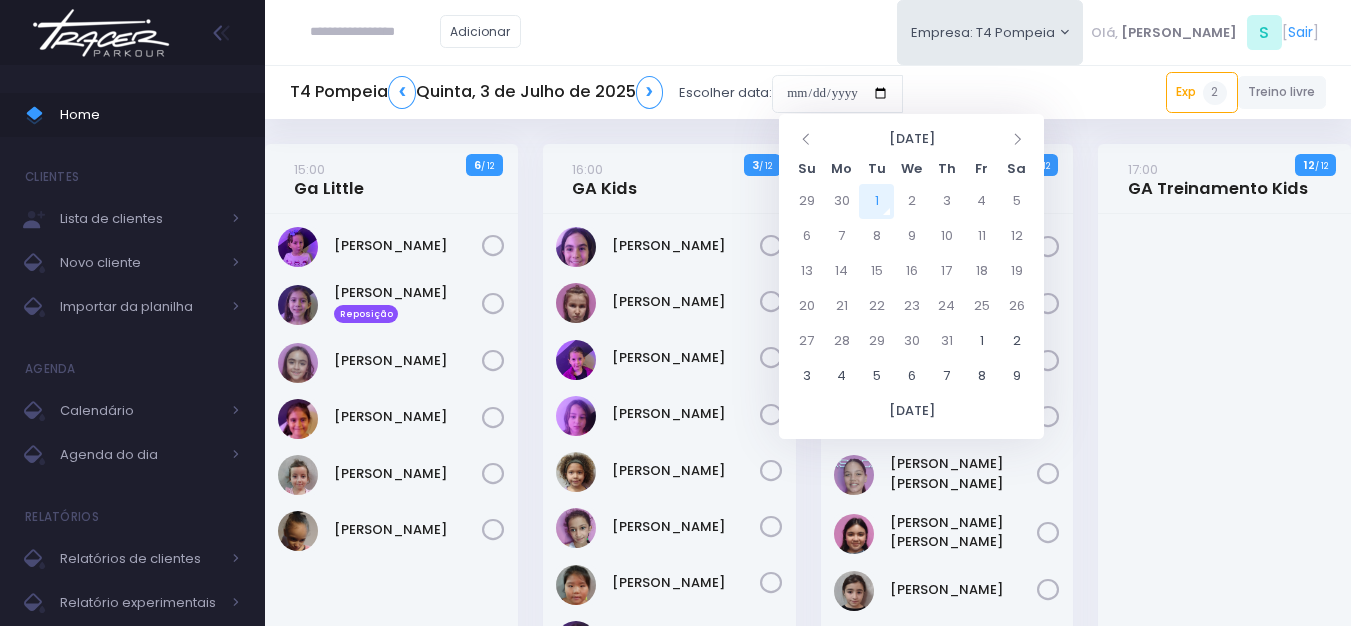 click on "1" at bounding box center [876, 201] 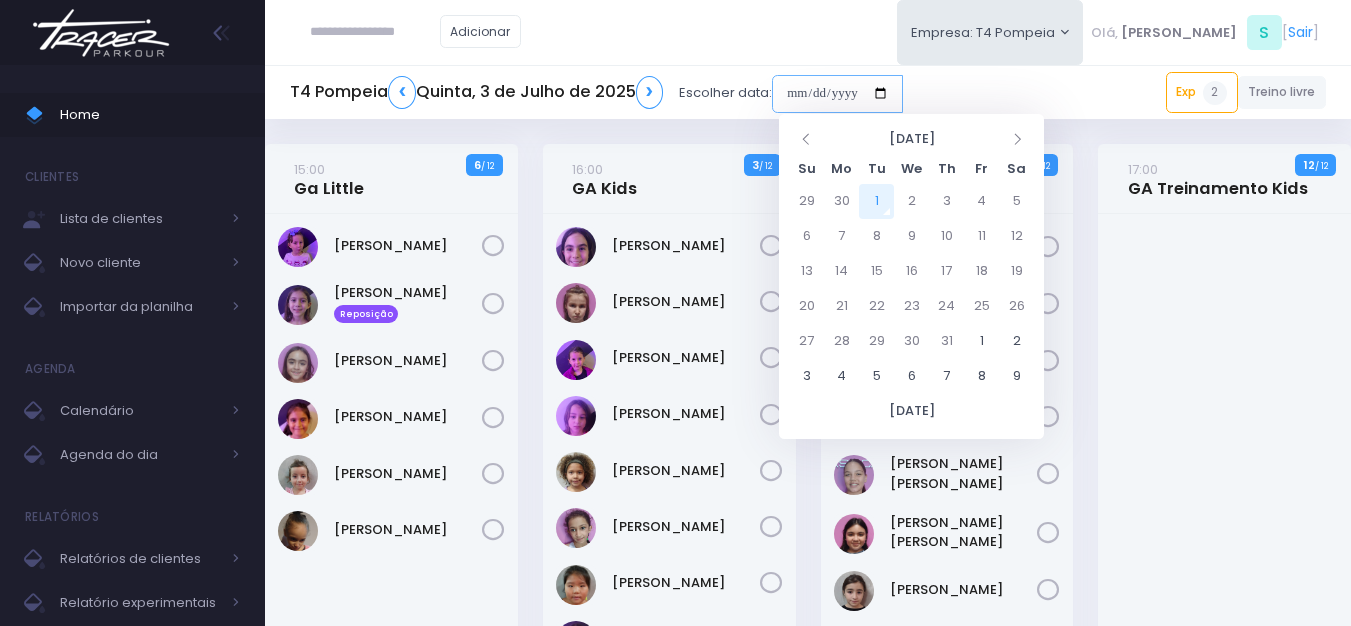 type on "**********" 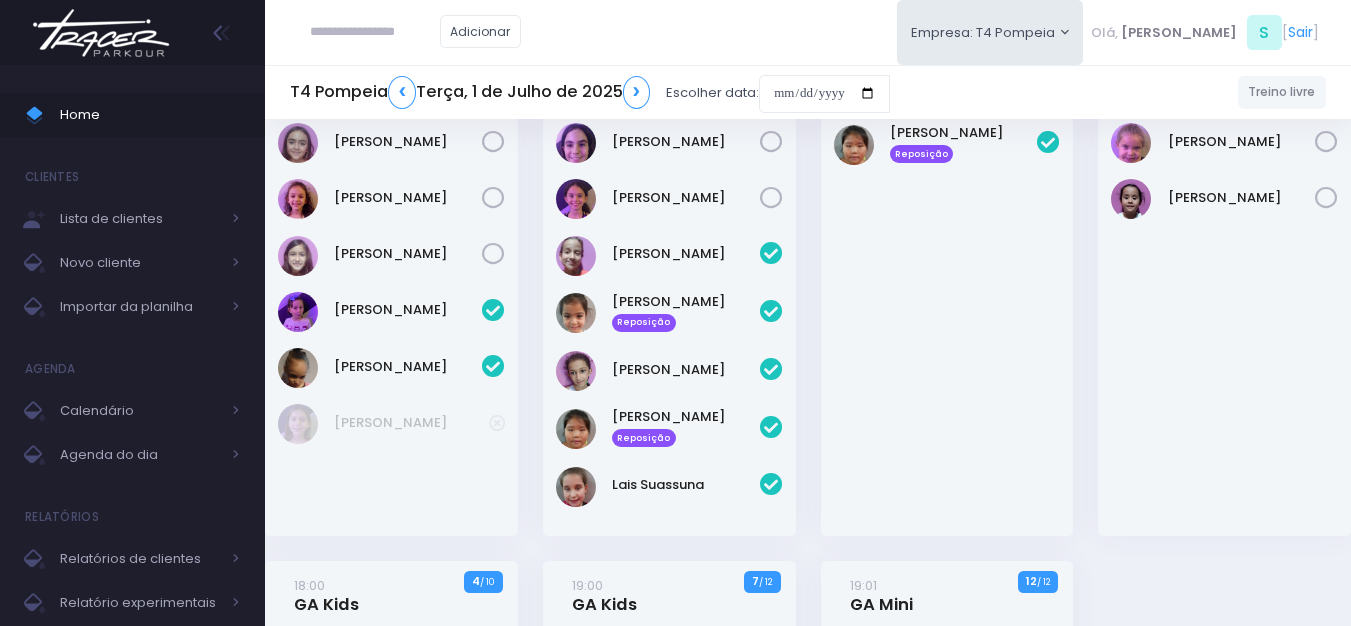 scroll, scrollTop: 500, scrollLeft: 0, axis: vertical 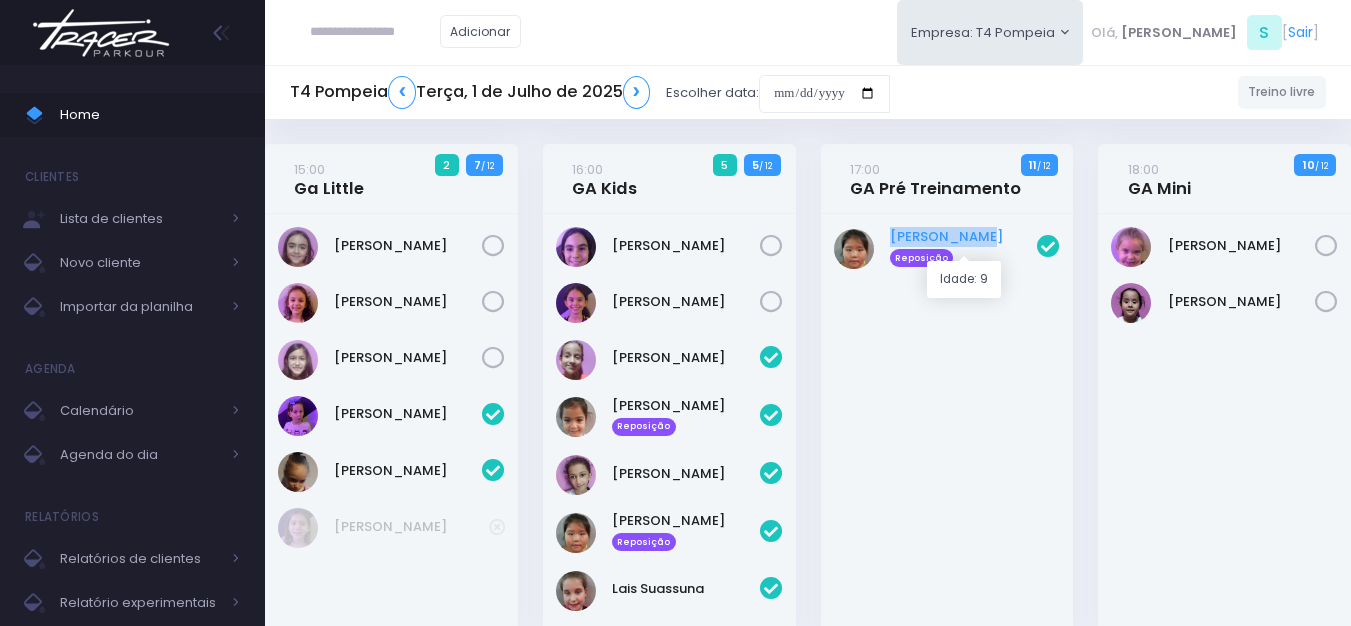 drag, startPoint x: 888, startPoint y: 225, endPoint x: 971, endPoint y: 245, distance: 85.37564 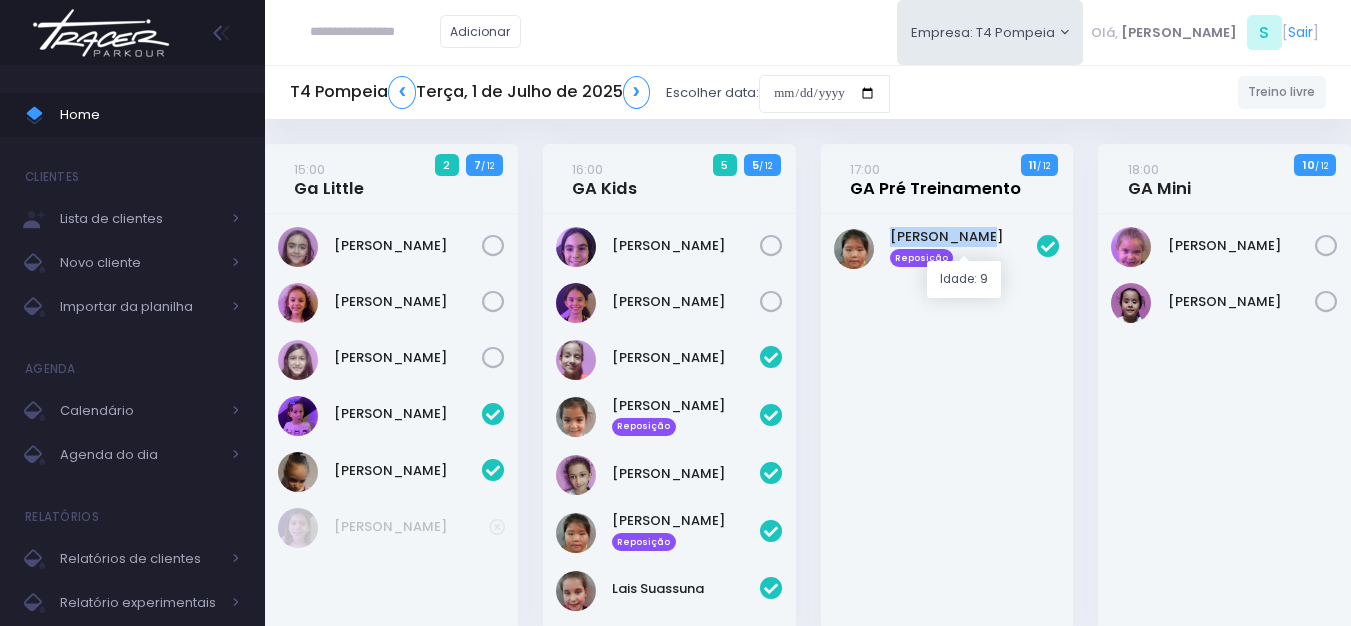 copy on "[PERSON_NAME]" 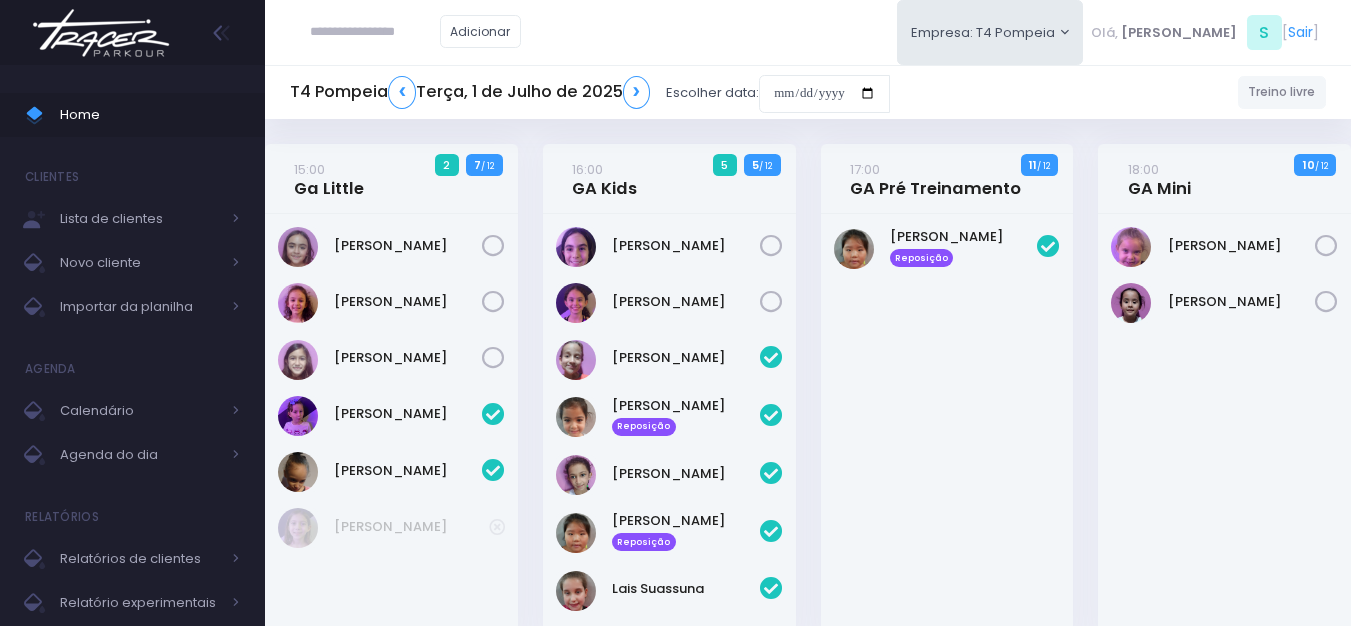 click at bounding box center [375, 32] 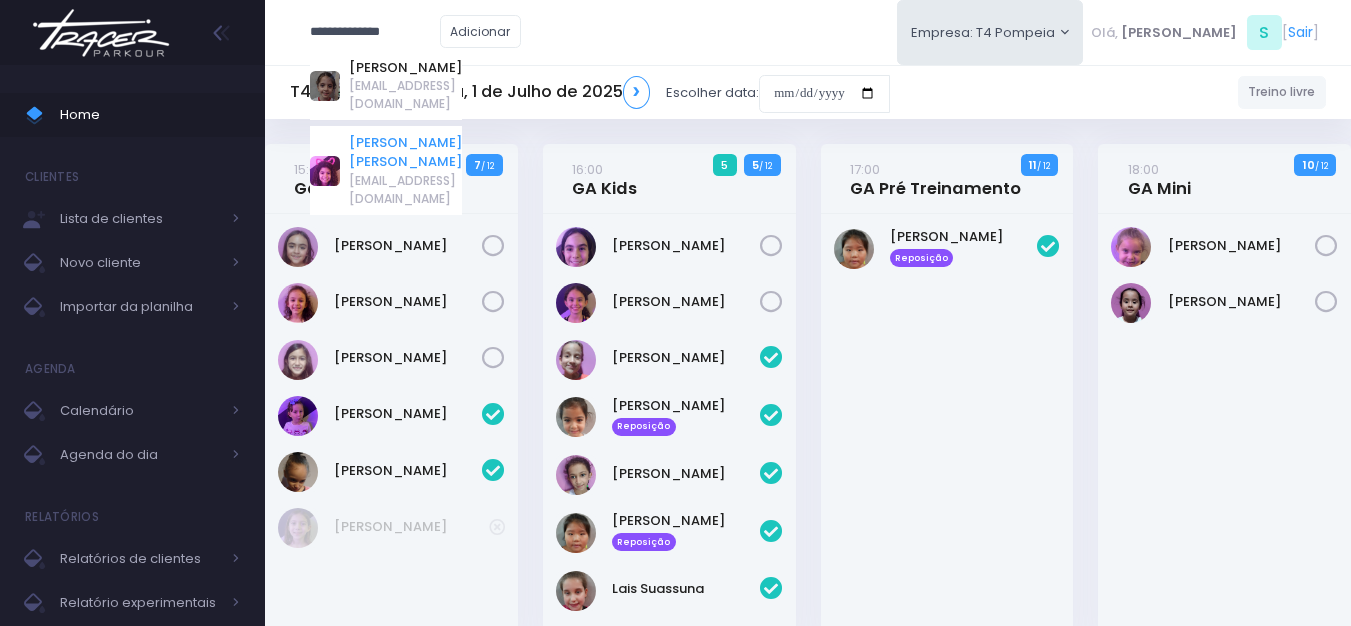 click on "Catarina souza ramos de Oliveira" at bounding box center [405, 152] 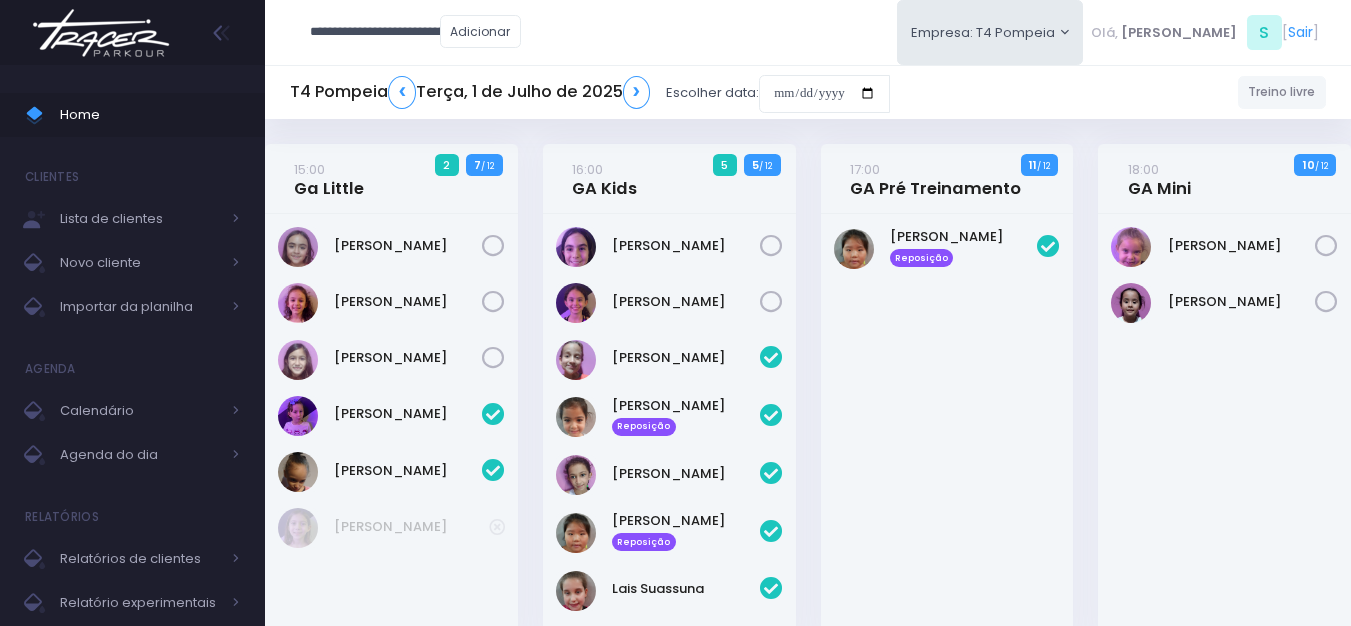 type on "**********" 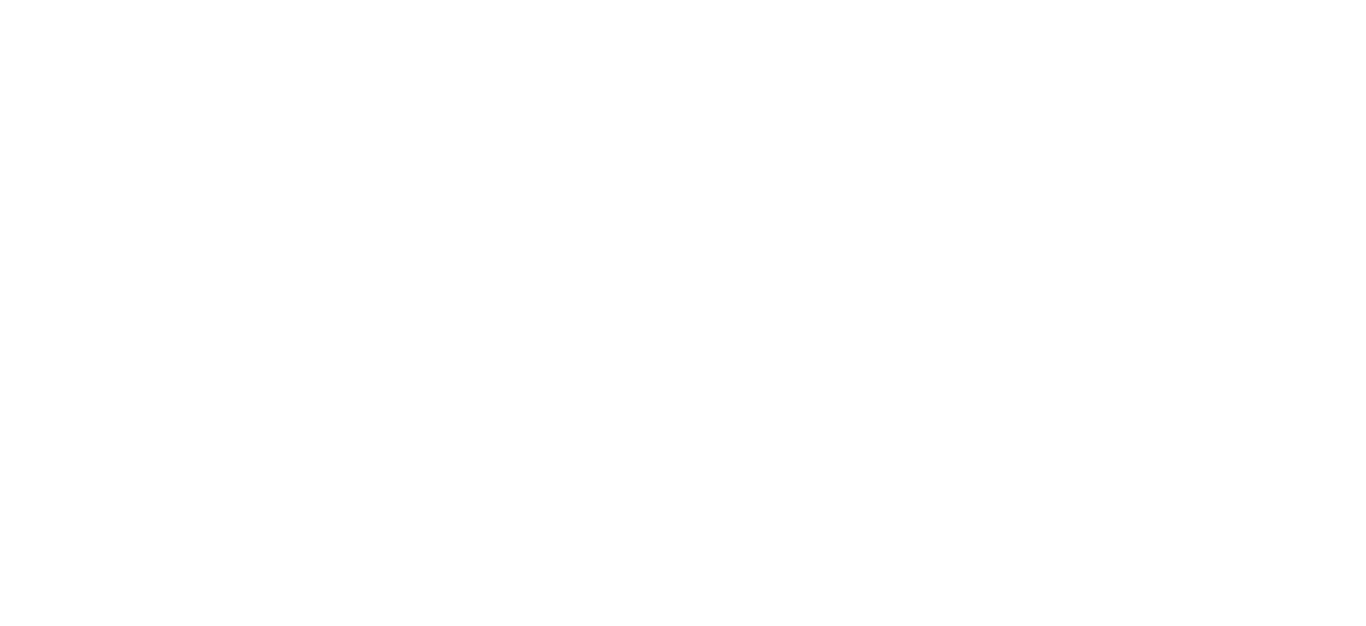 scroll, scrollTop: 0, scrollLeft: 0, axis: both 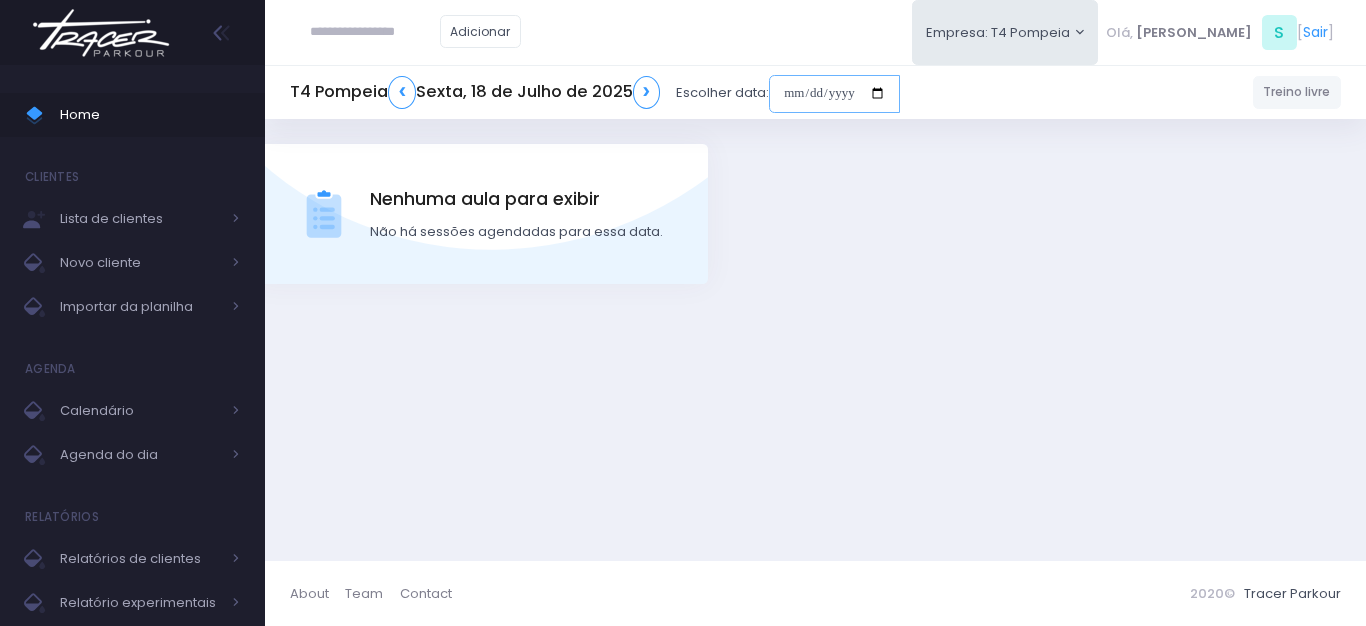 click at bounding box center [834, 94] 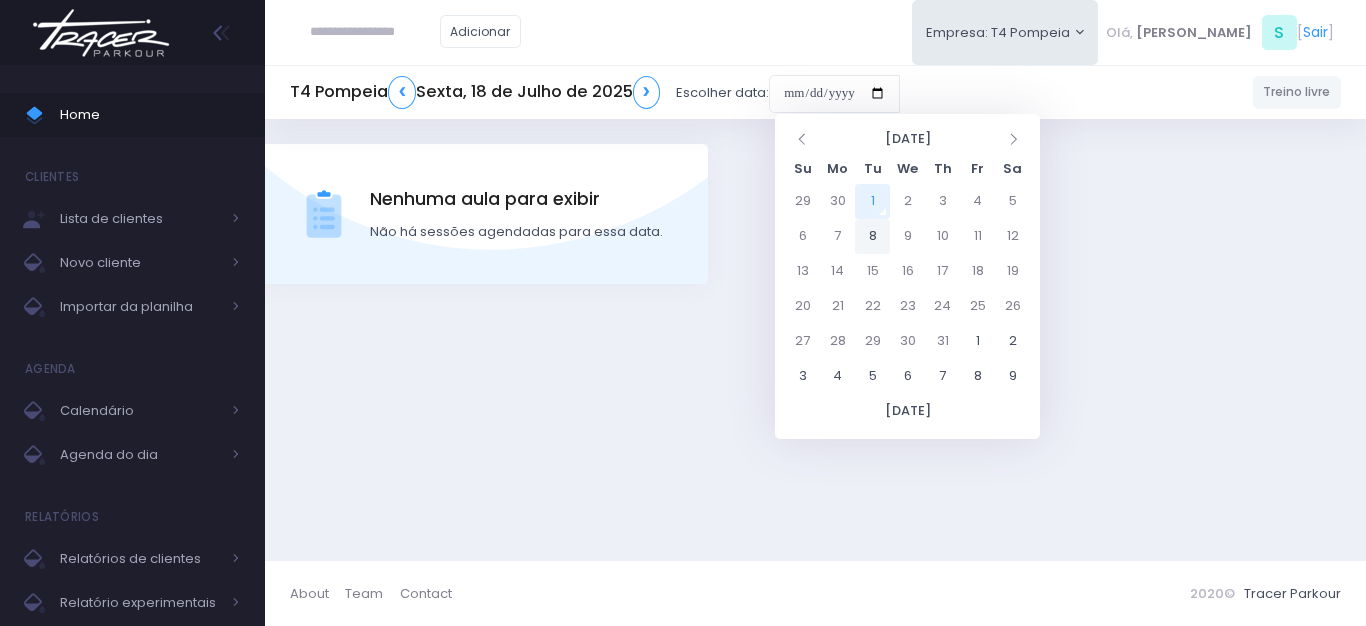click on "8" at bounding box center [872, 236] 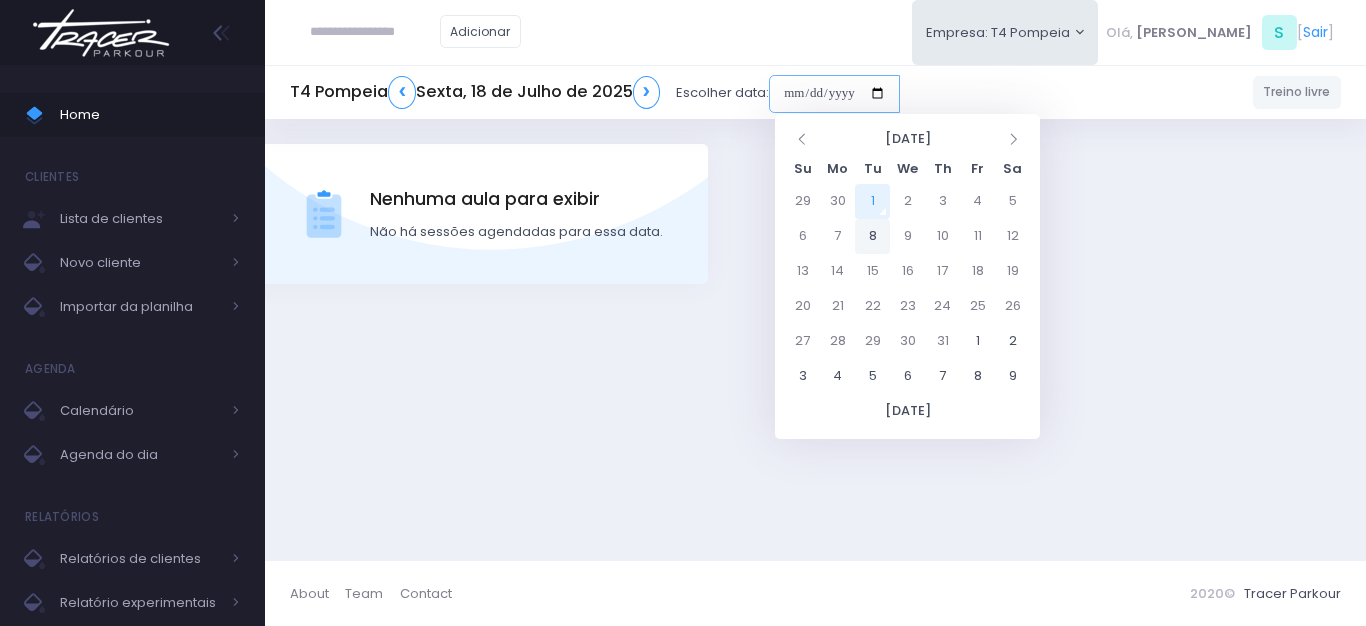 type on "**********" 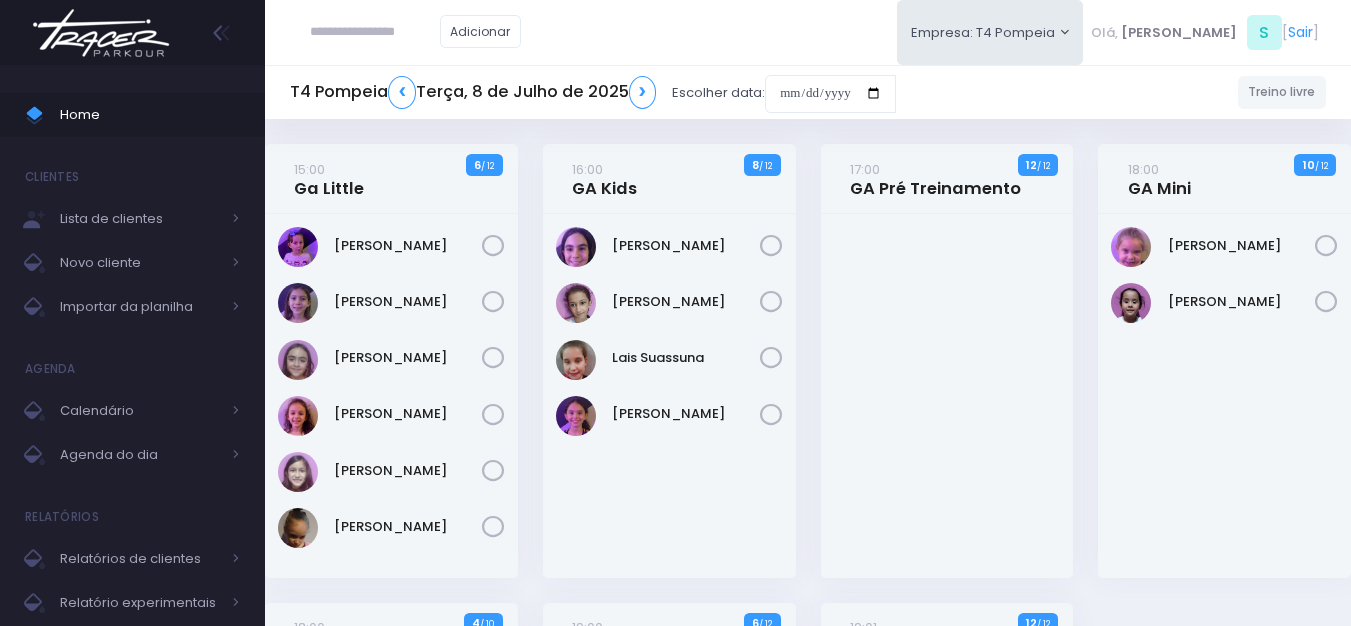 scroll, scrollTop: 0, scrollLeft: 0, axis: both 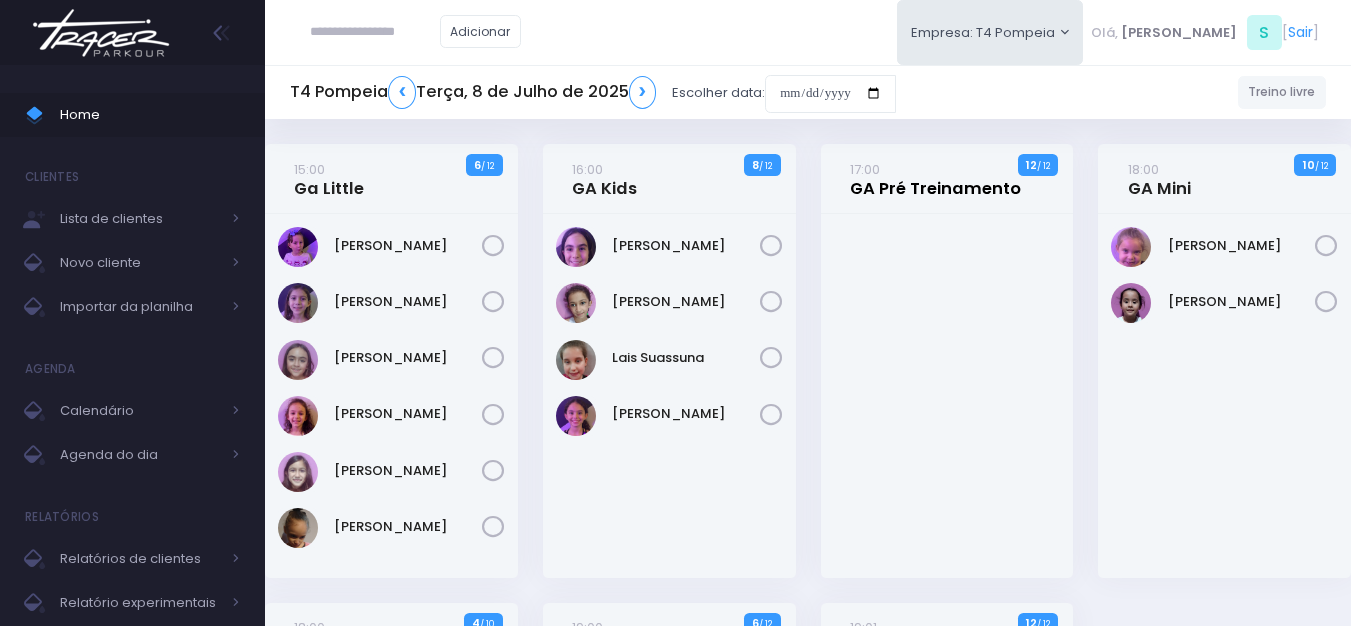 click on "17:00 GA Pré Treinamento" at bounding box center [935, 179] 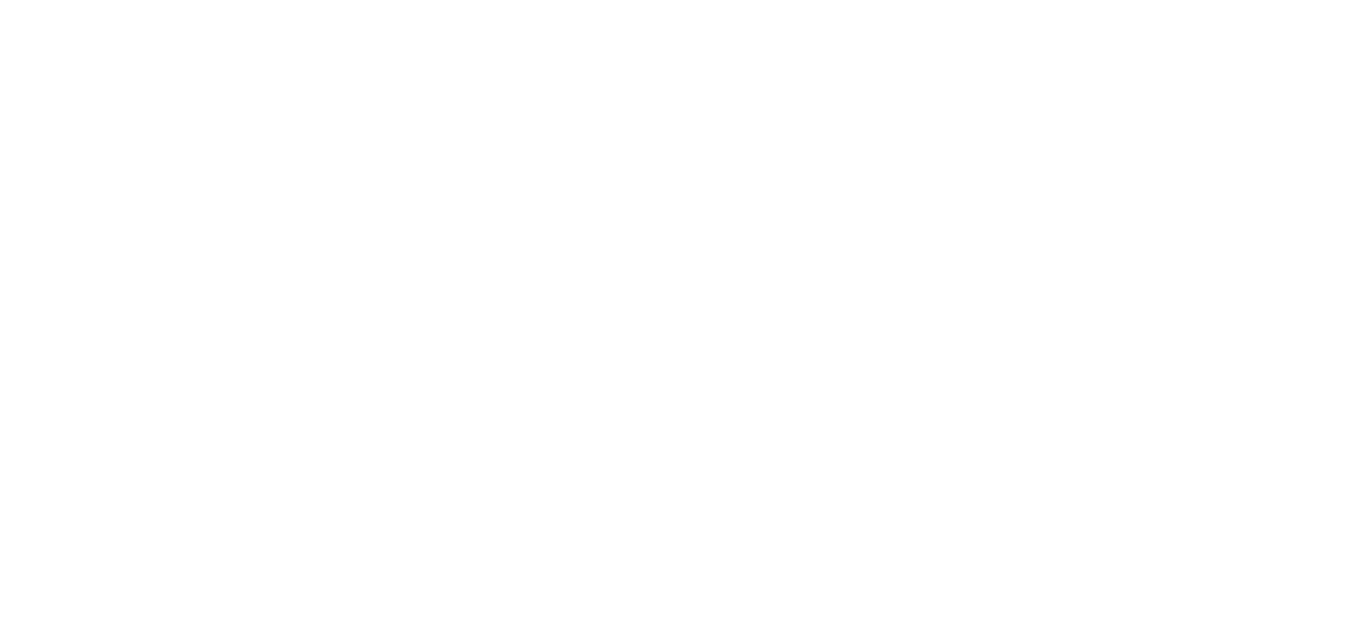 scroll, scrollTop: 0, scrollLeft: 0, axis: both 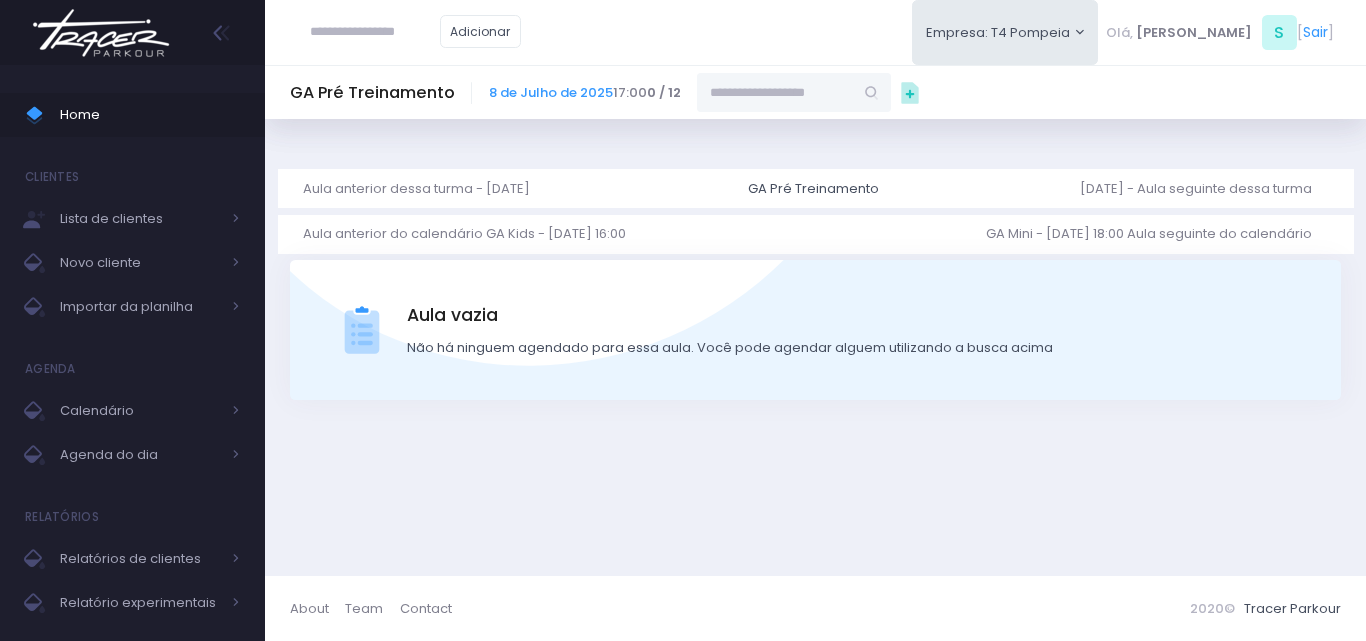 click at bounding box center (775, 92) 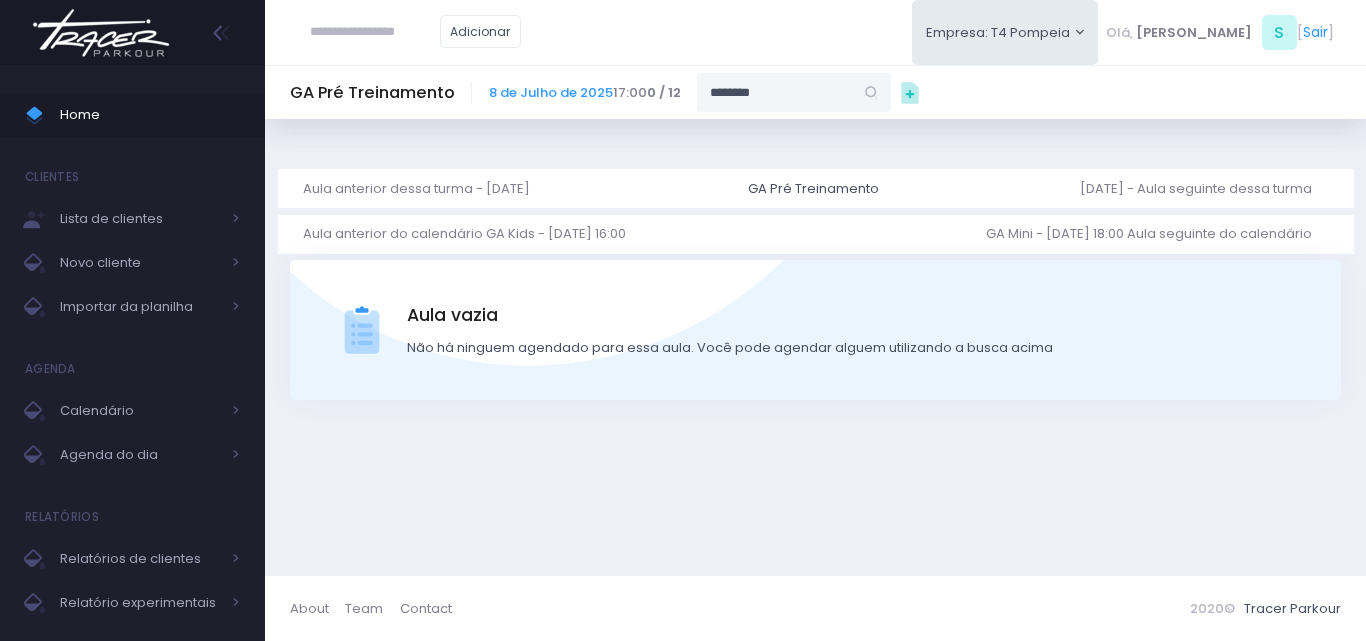 type on "*********" 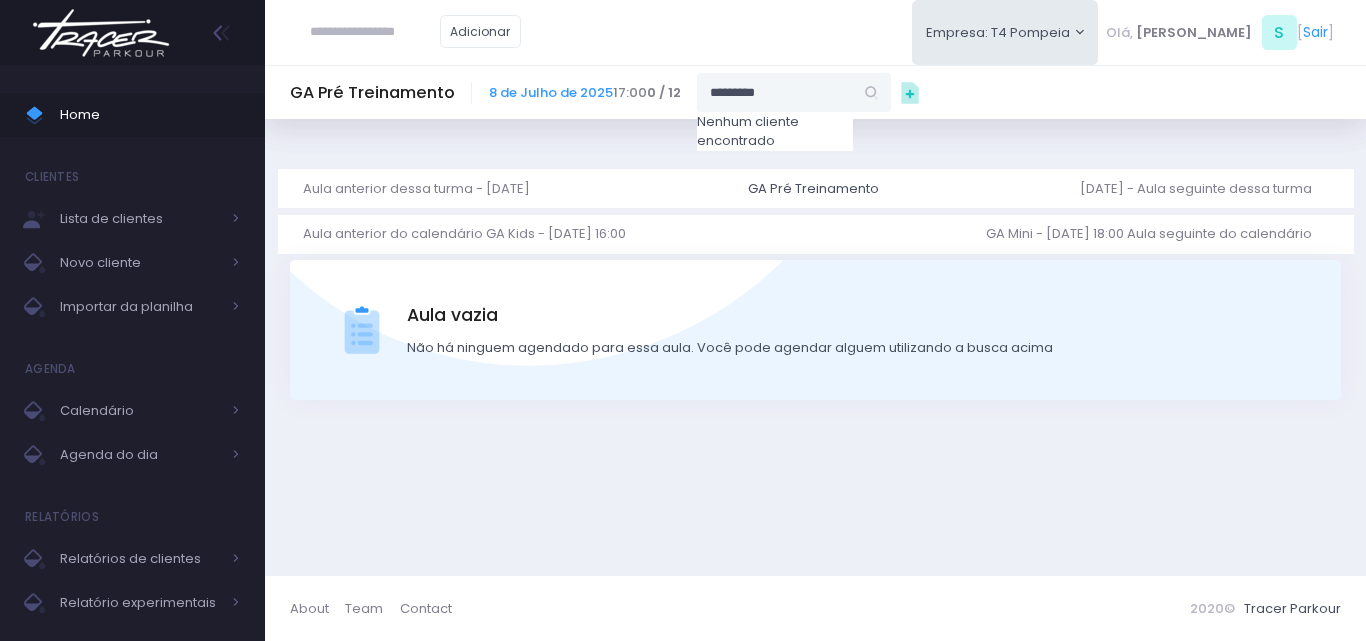 drag, startPoint x: 783, startPoint y: 100, endPoint x: 629, endPoint y: 102, distance: 154.01299 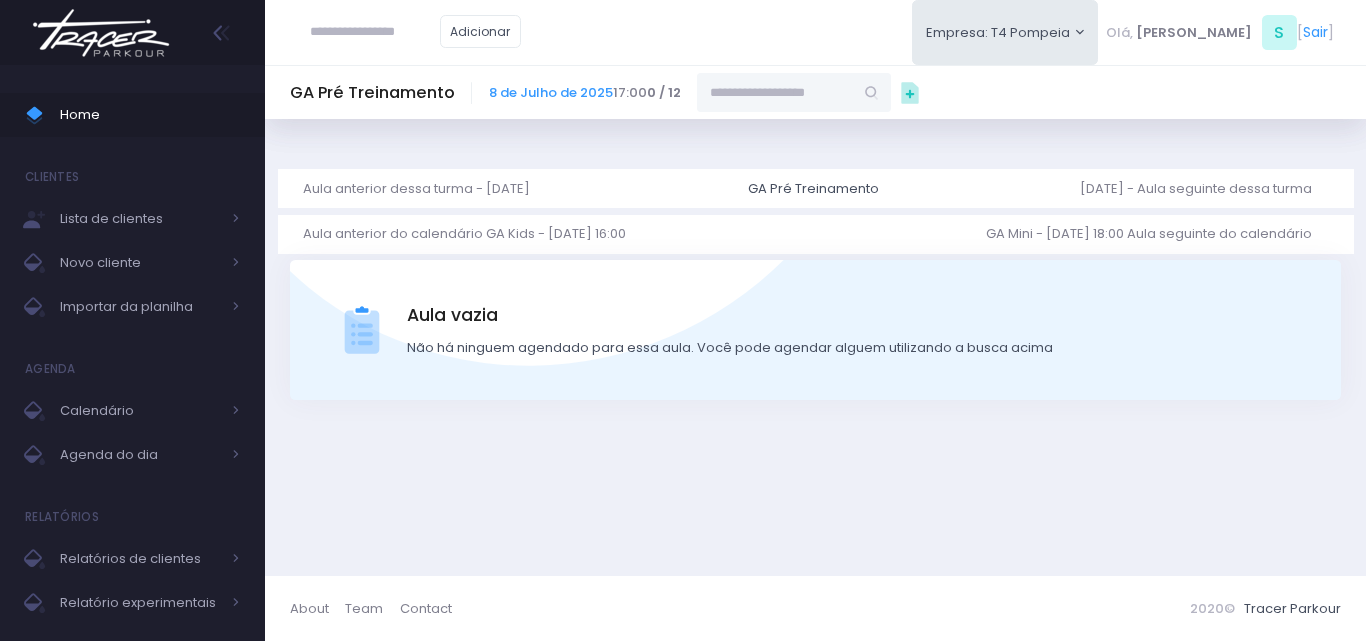 click at bounding box center [775, 92] 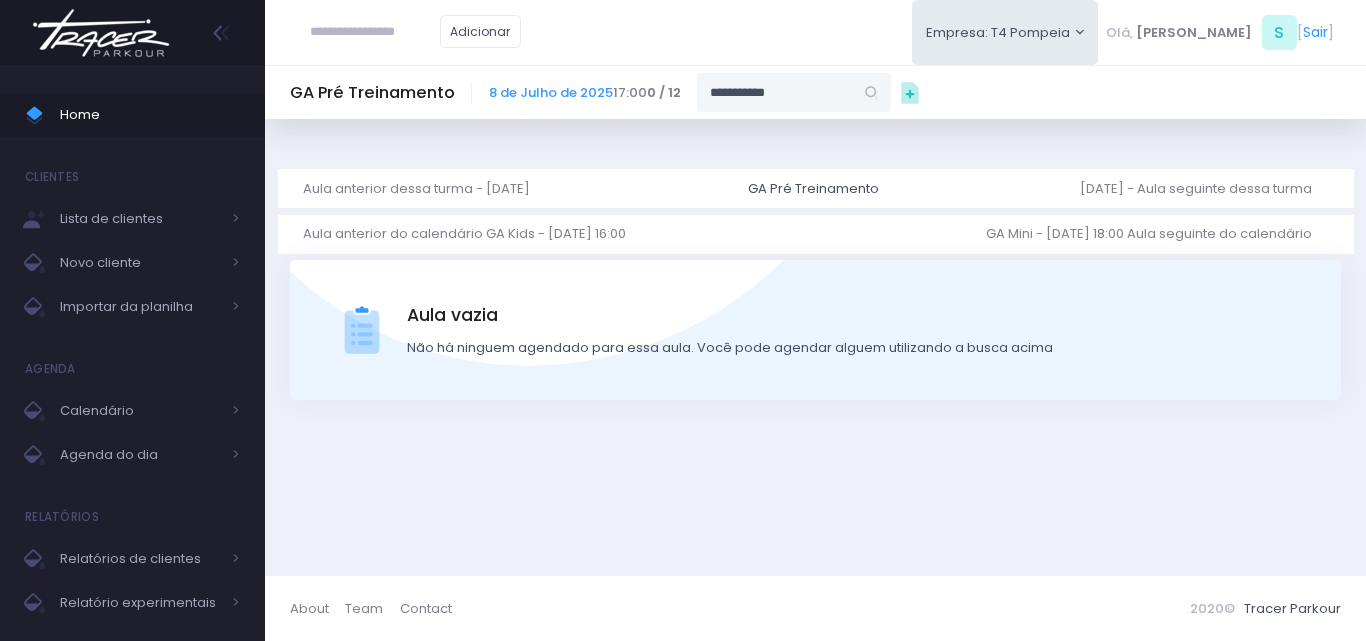 type on "**********" 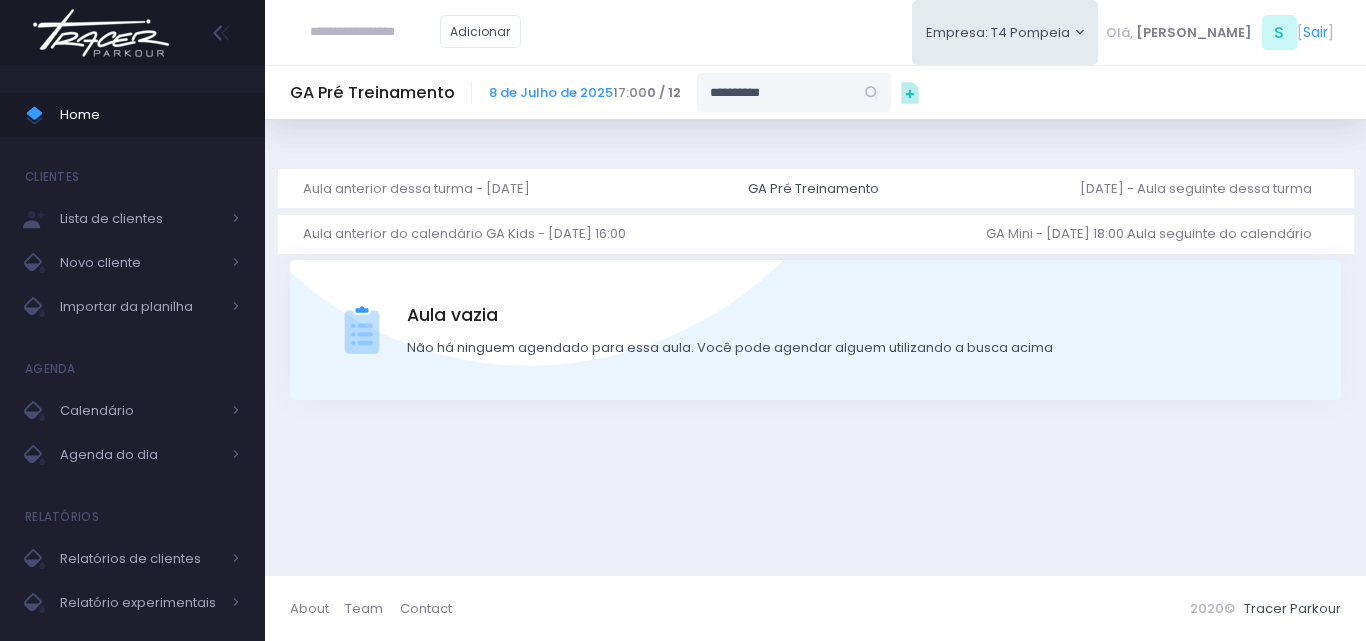 type on "**********" 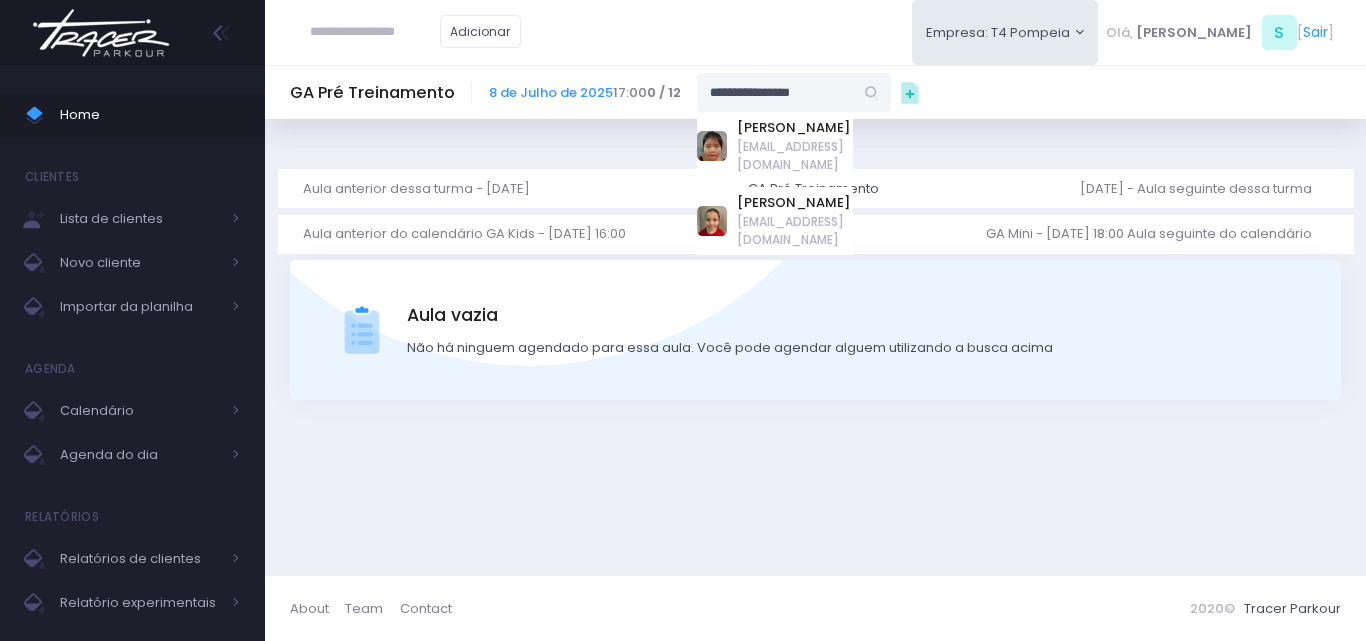 click on "Júlia Ayumi Tiba
patriciatiba@yahoo.com.br" at bounding box center [775, 146] 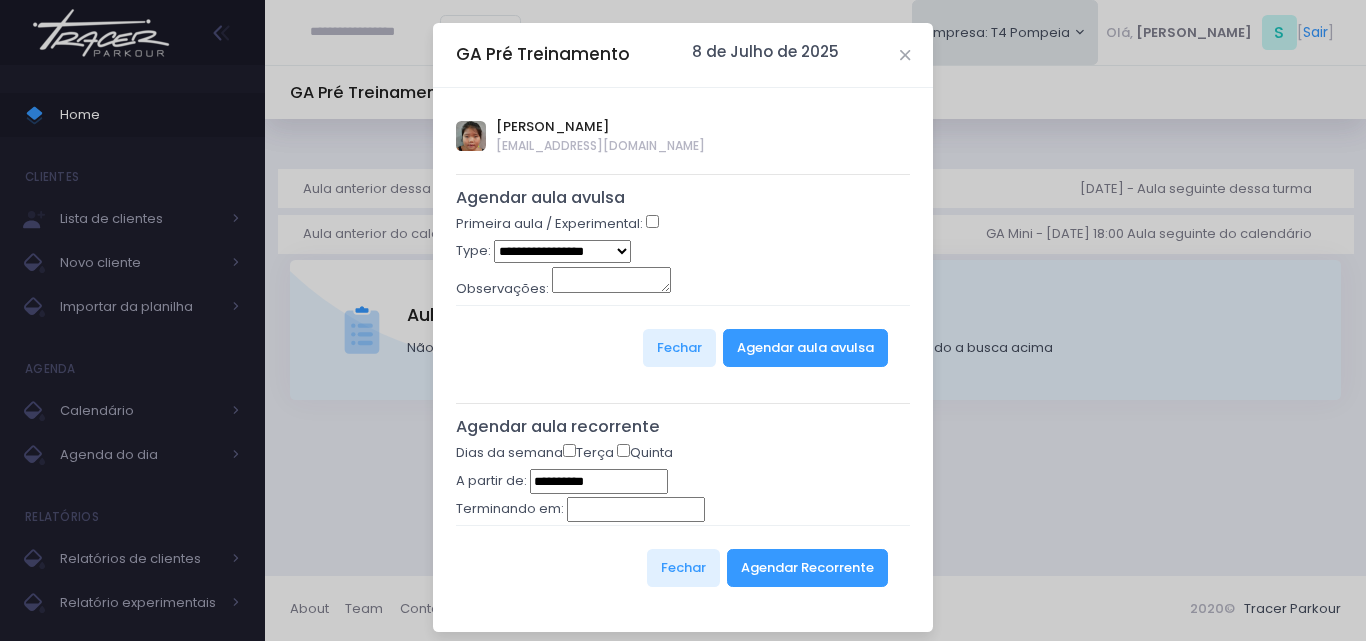 type on "**********" 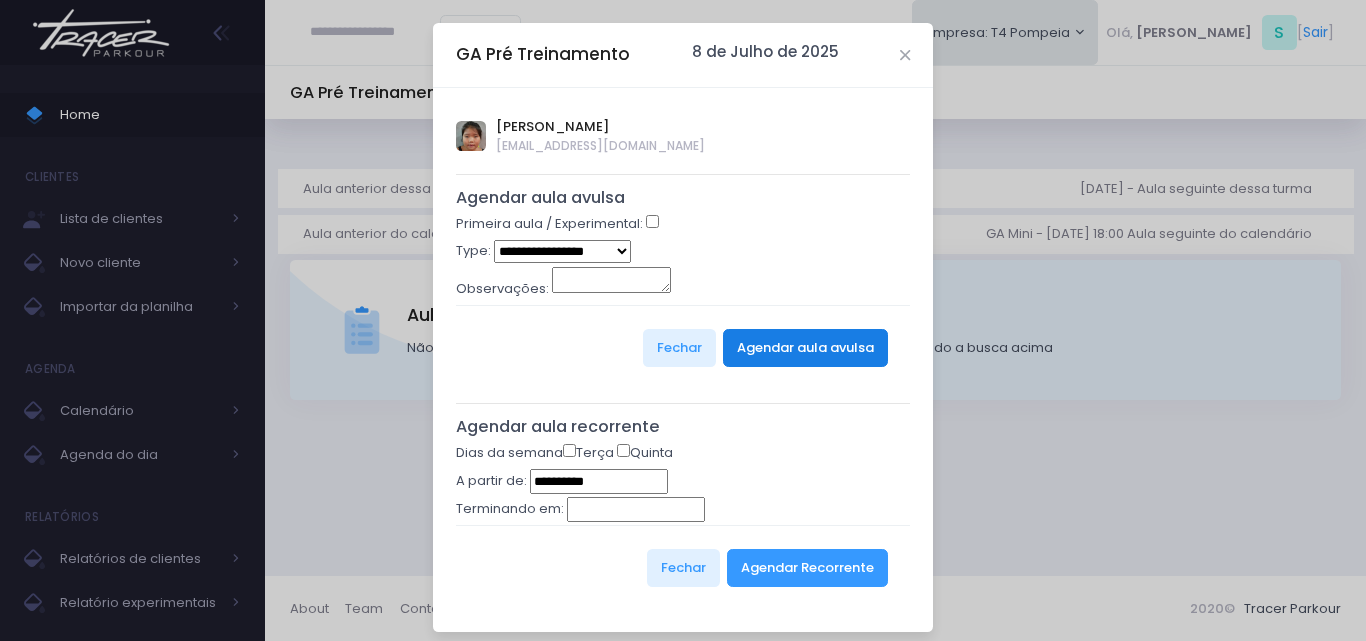 click on "Agendar aula avulsa" at bounding box center [805, 348] 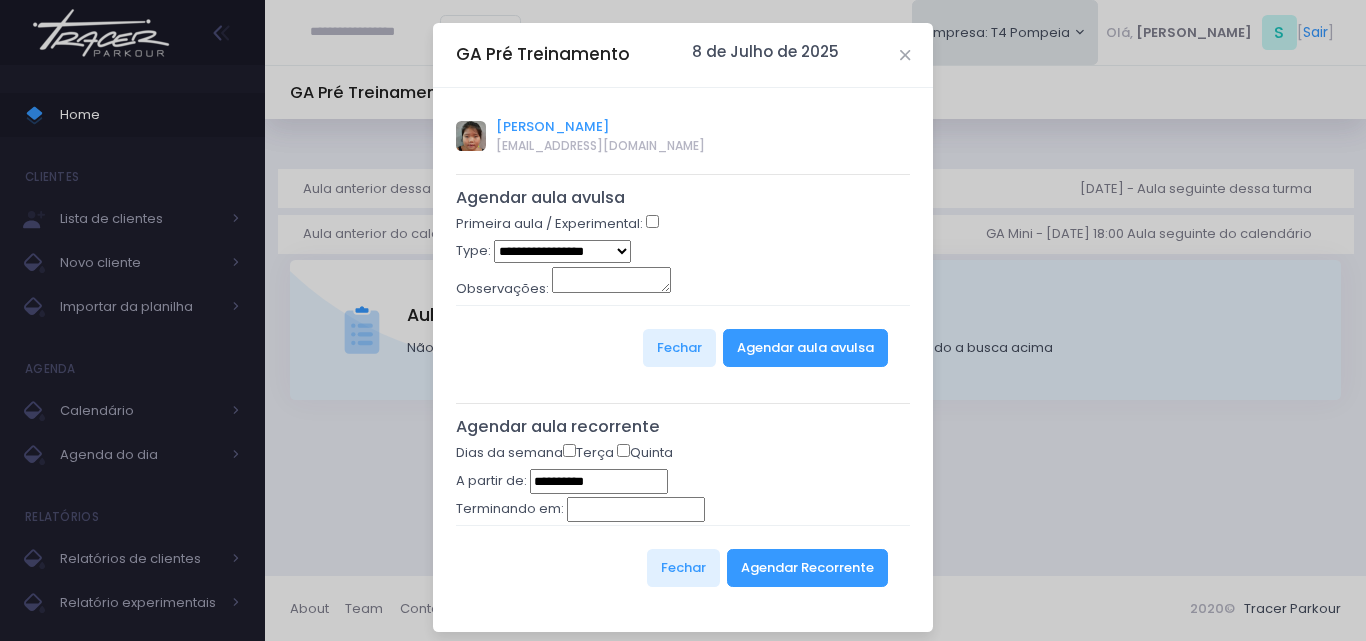 click on "Júlia Ayumi Tiba" at bounding box center [600, 127] 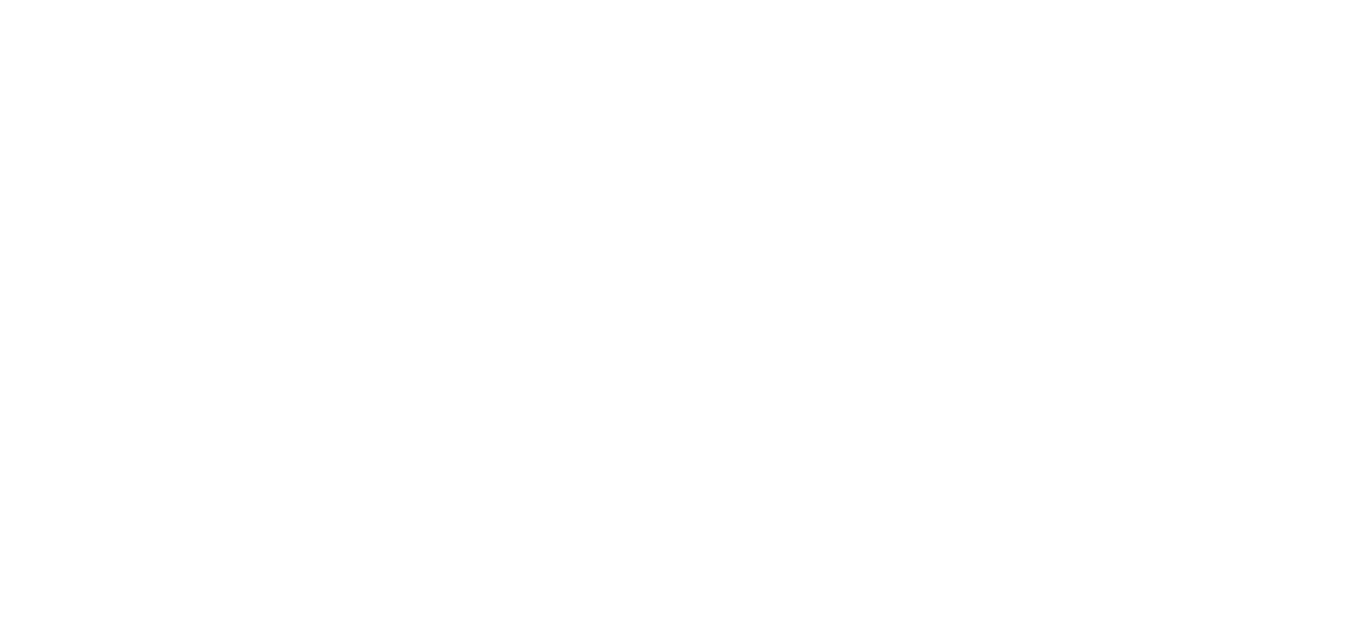 scroll, scrollTop: 0, scrollLeft: 0, axis: both 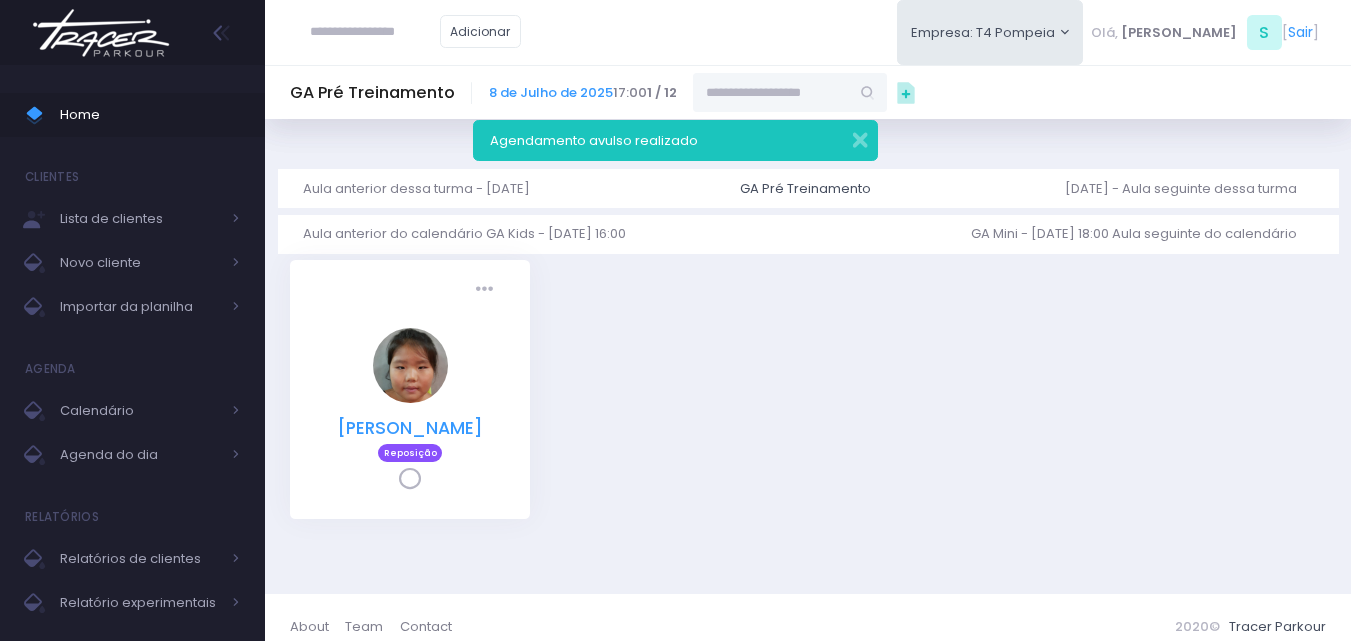click on "[PERSON_NAME]" at bounding box center (410, 428) 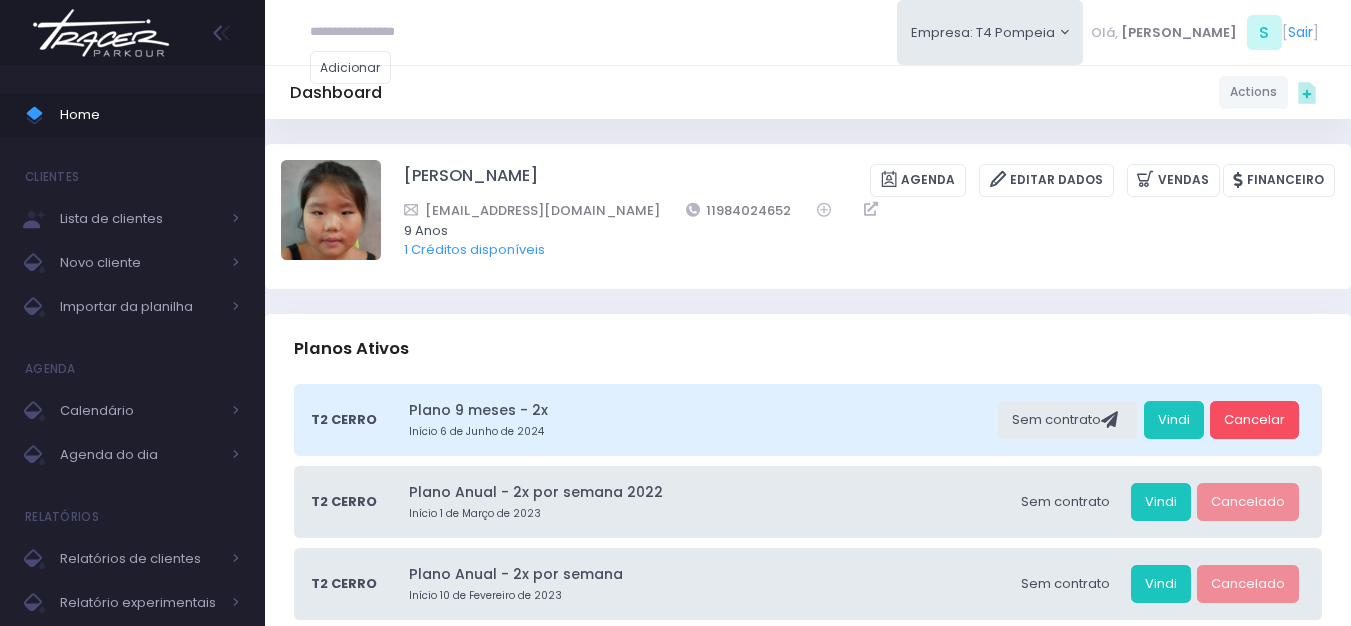scroll, scrollTop: 0, scrollLeft: 0, axis: both 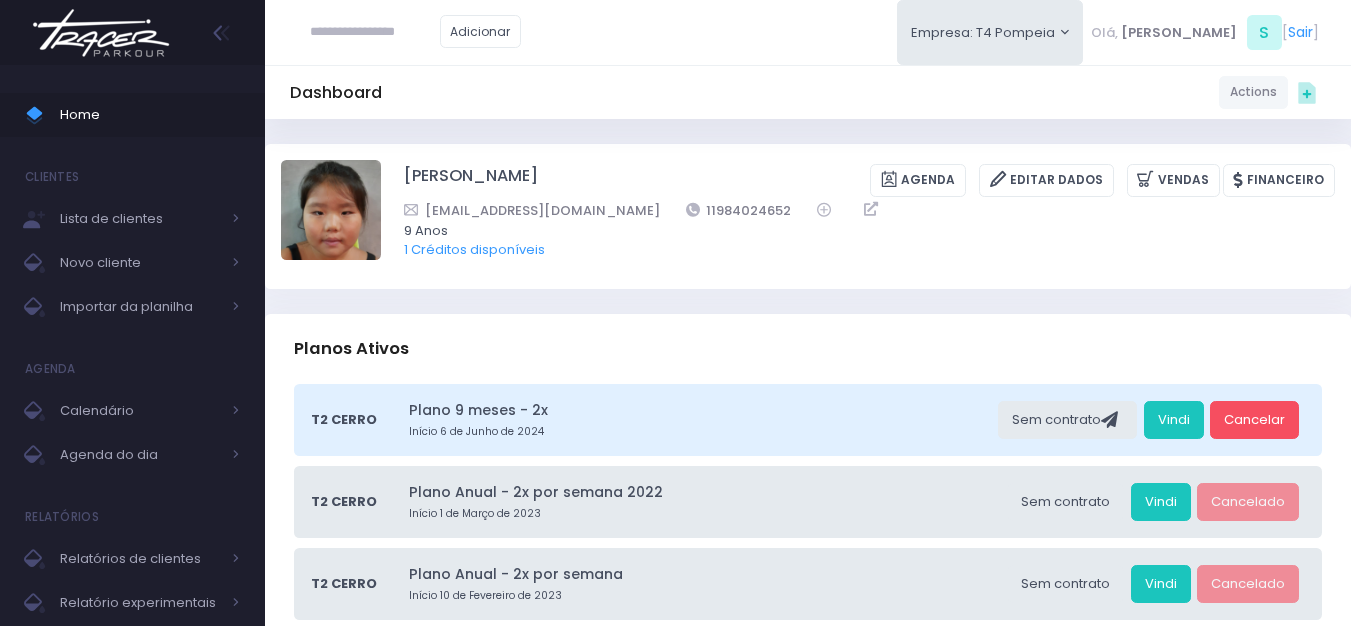 click at bounding box center (101, 33) 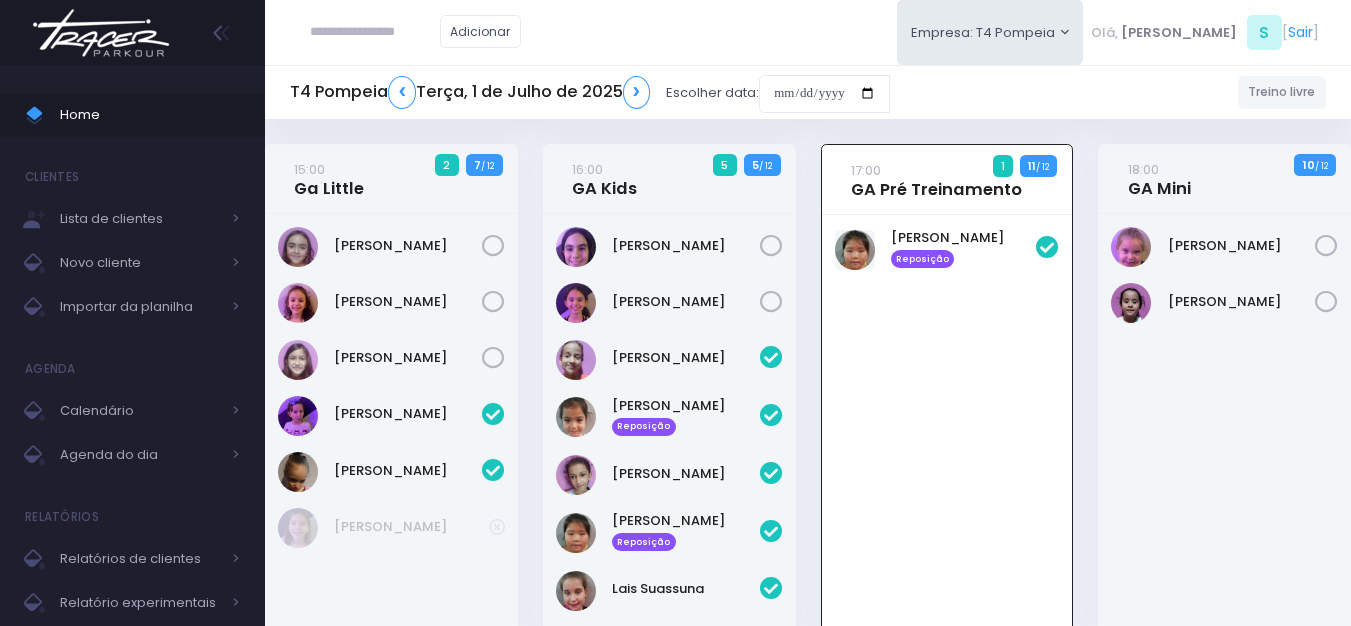 scroll, scrollTop: 144, scrollLeft: 0, axis: vertical 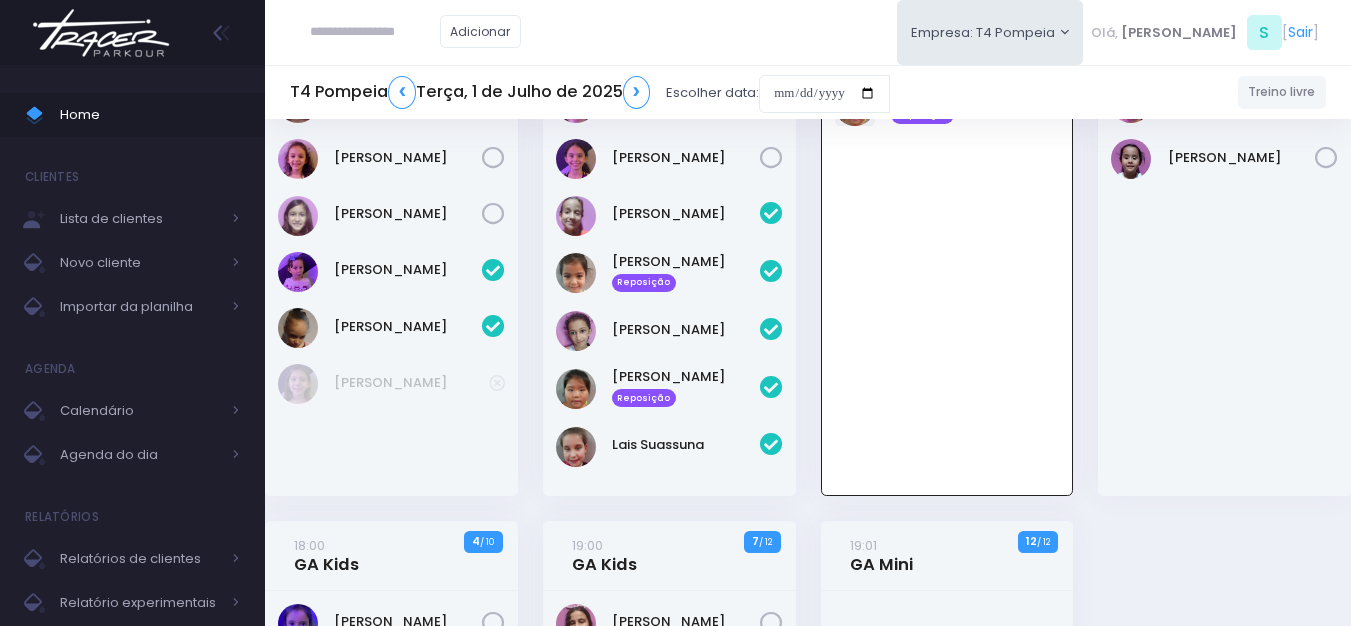 click at bounding box center (375, 32) 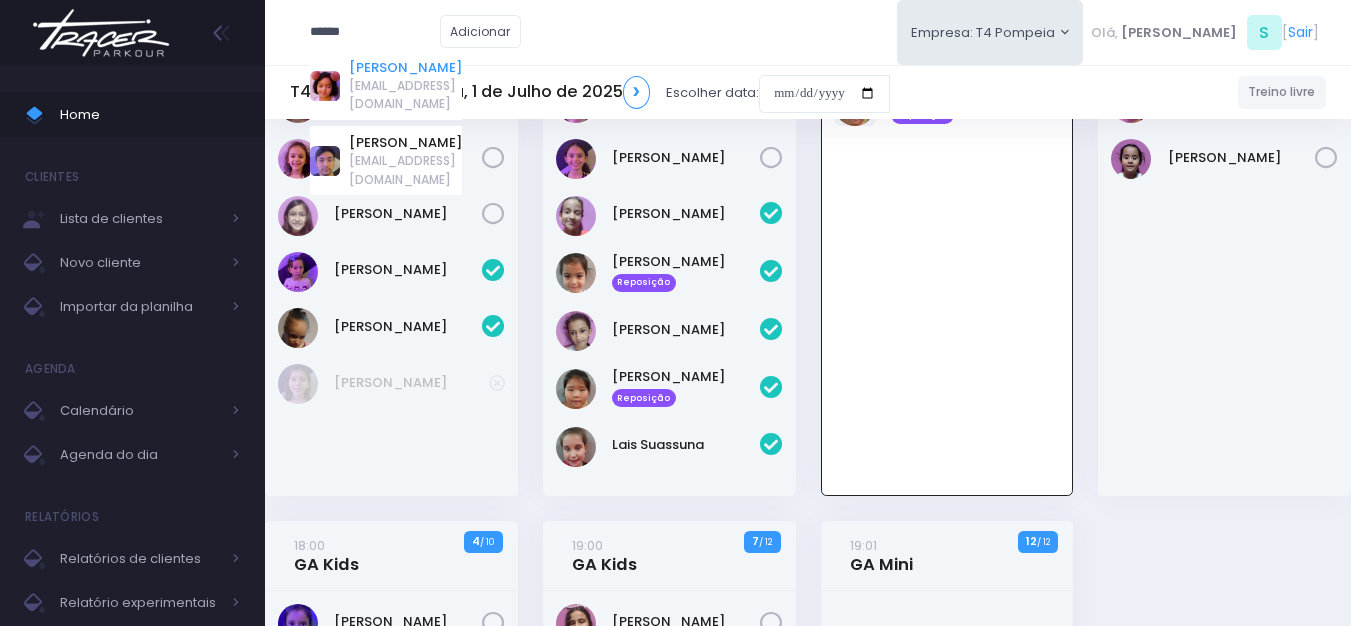 click on "Julia Kallas Cohen" at bounding box center (405, 68) 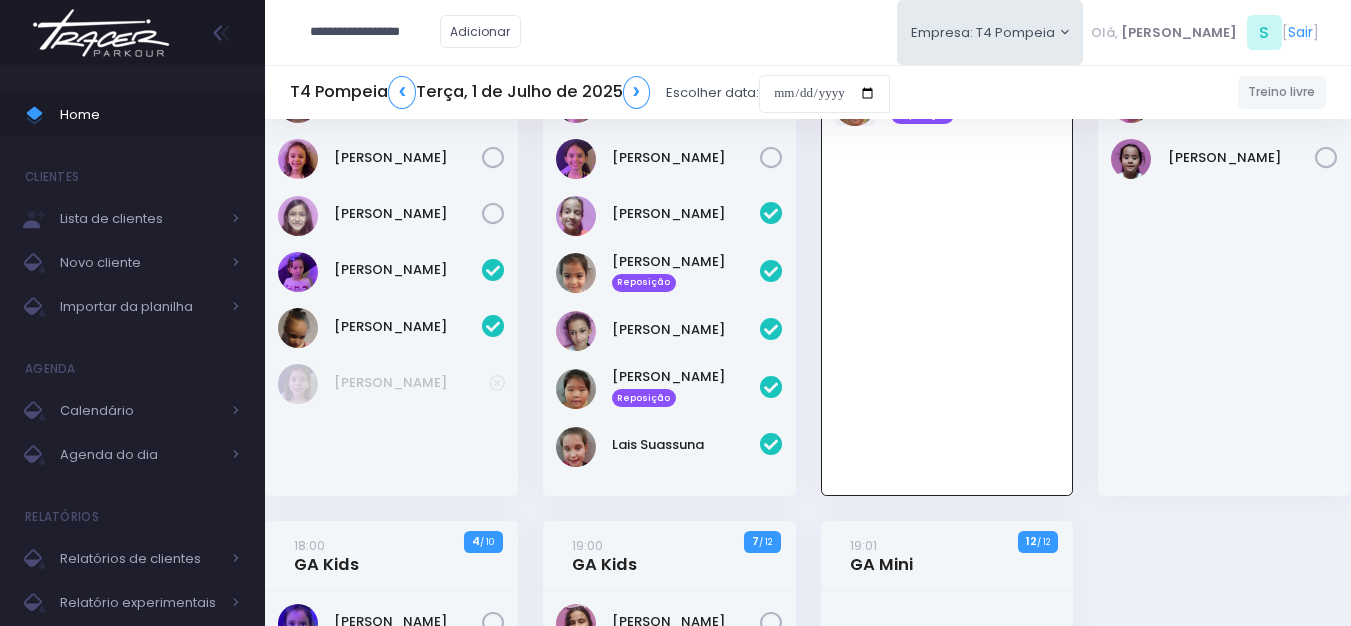 scroll, scrollTop: 0, scrollLeft: 0, axis: both 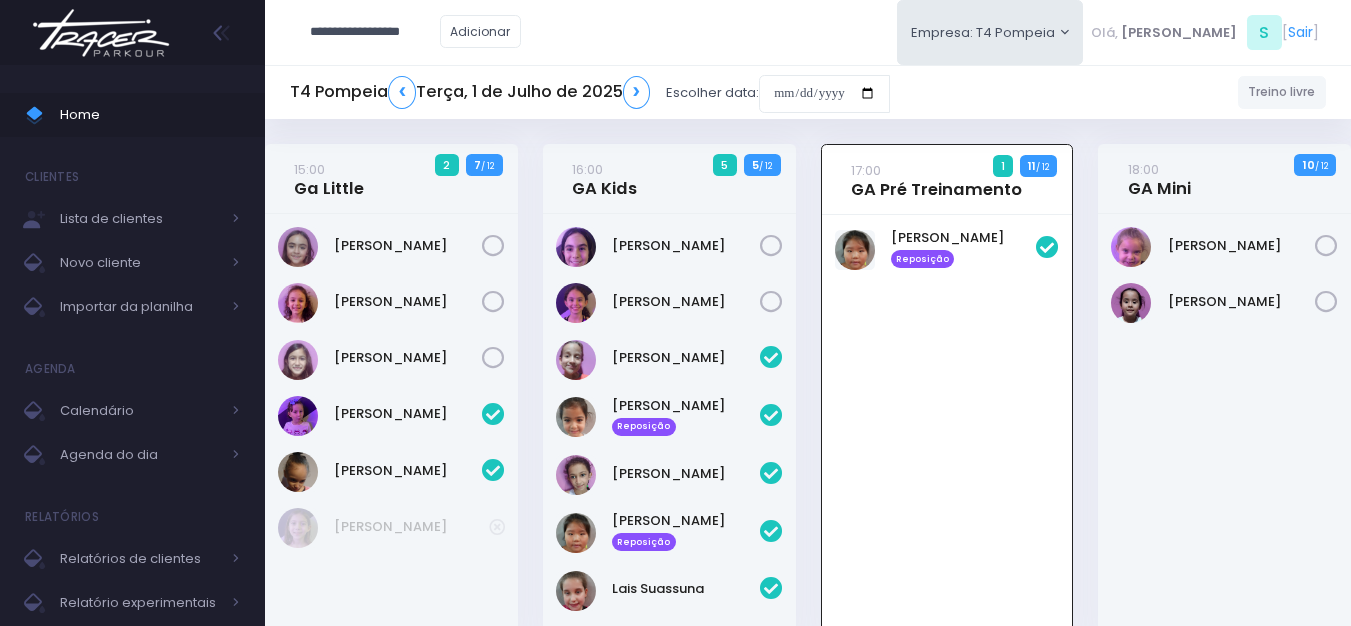 type on "**********" 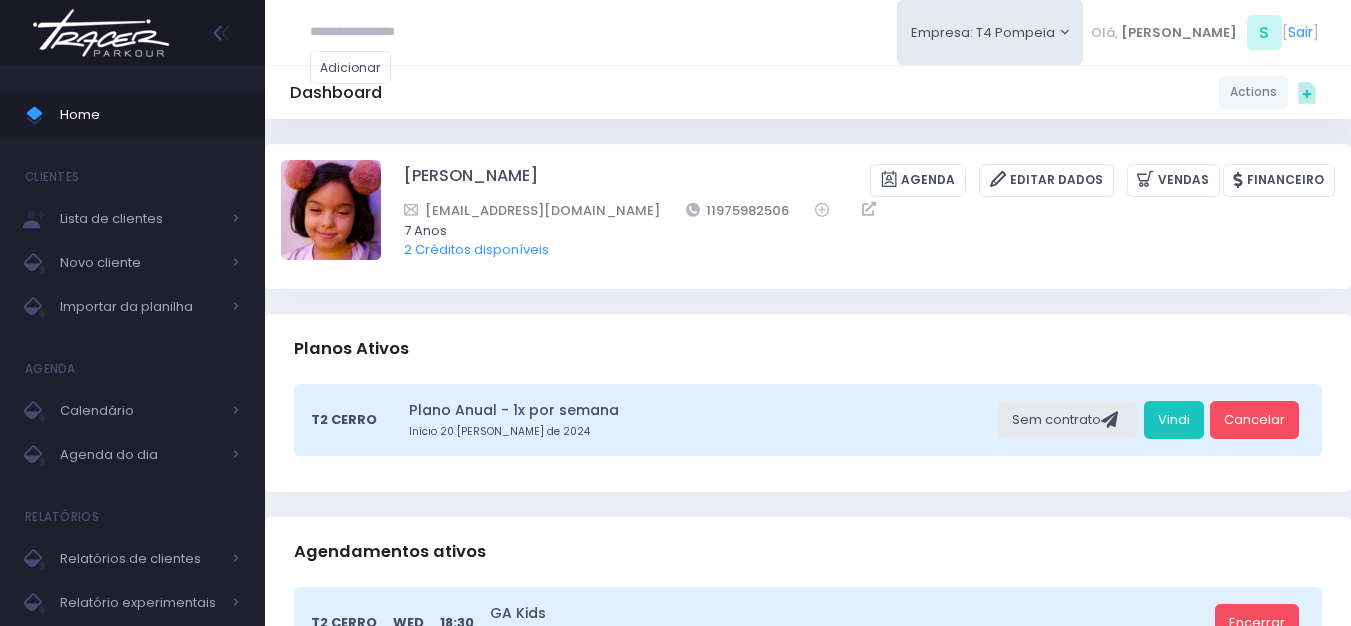 scroll, scrollTop: 0, scrollLeft: 0, axis: both 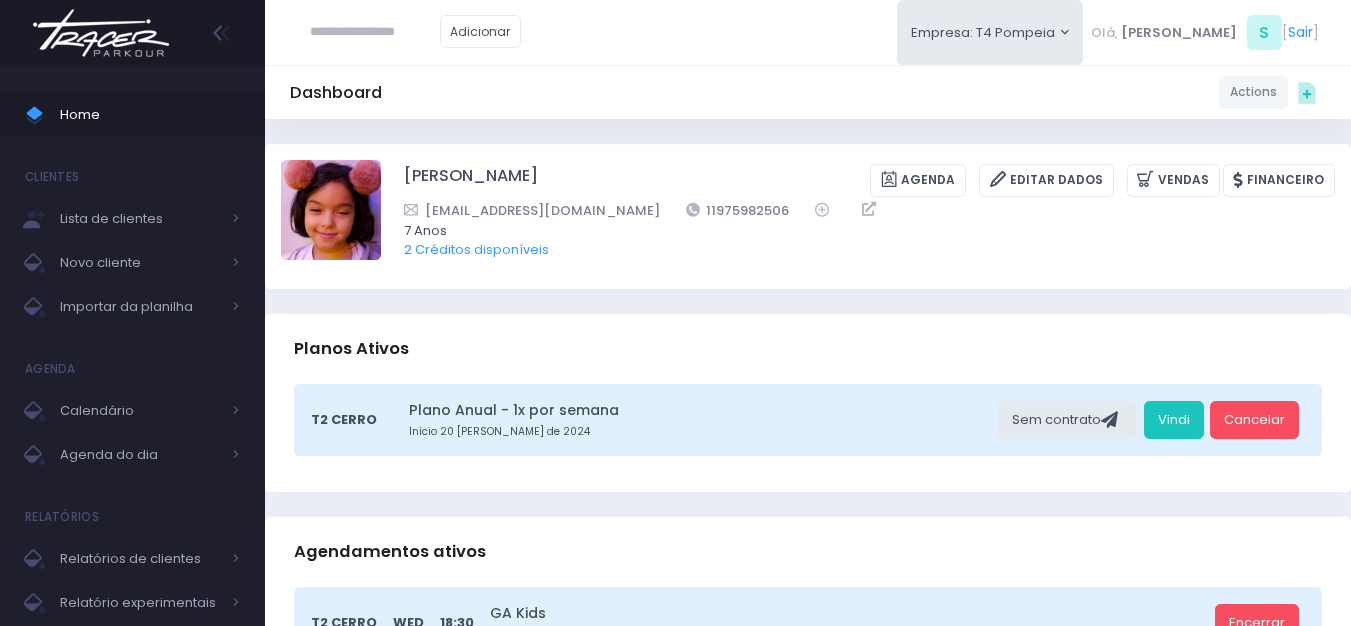 click at bounding box center [101, 33] 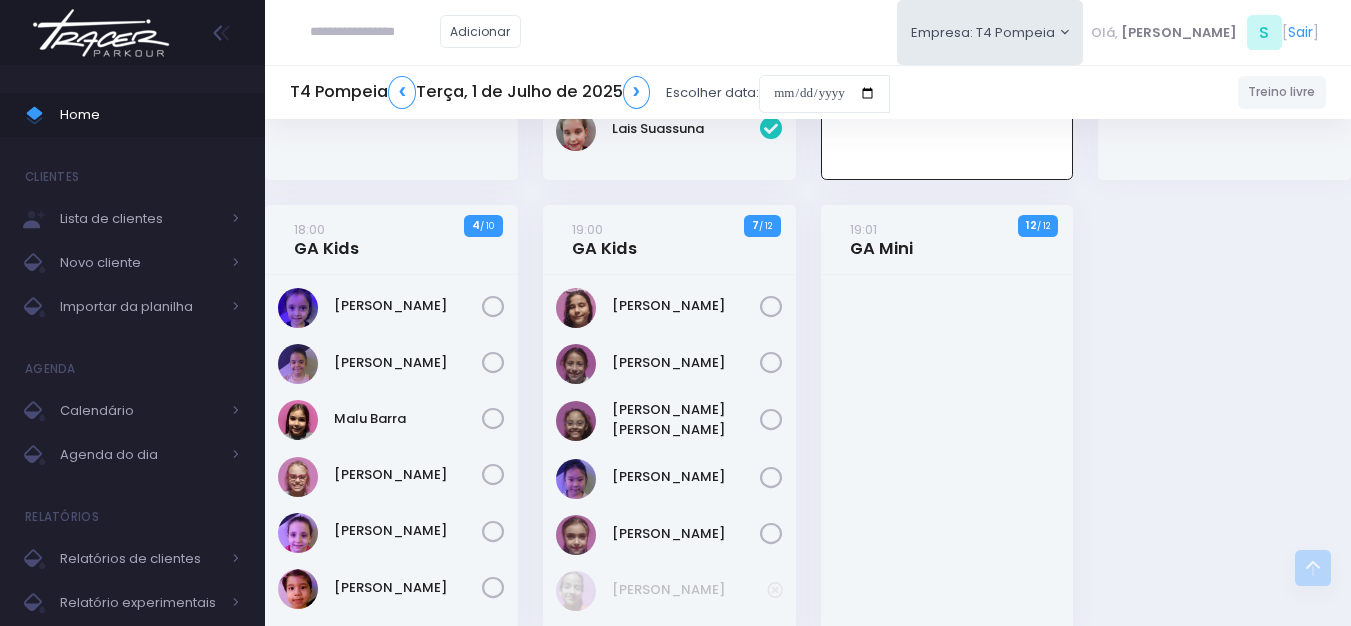 scroll, scrollTop: 500, scrollLeft: 0, axis: vertical 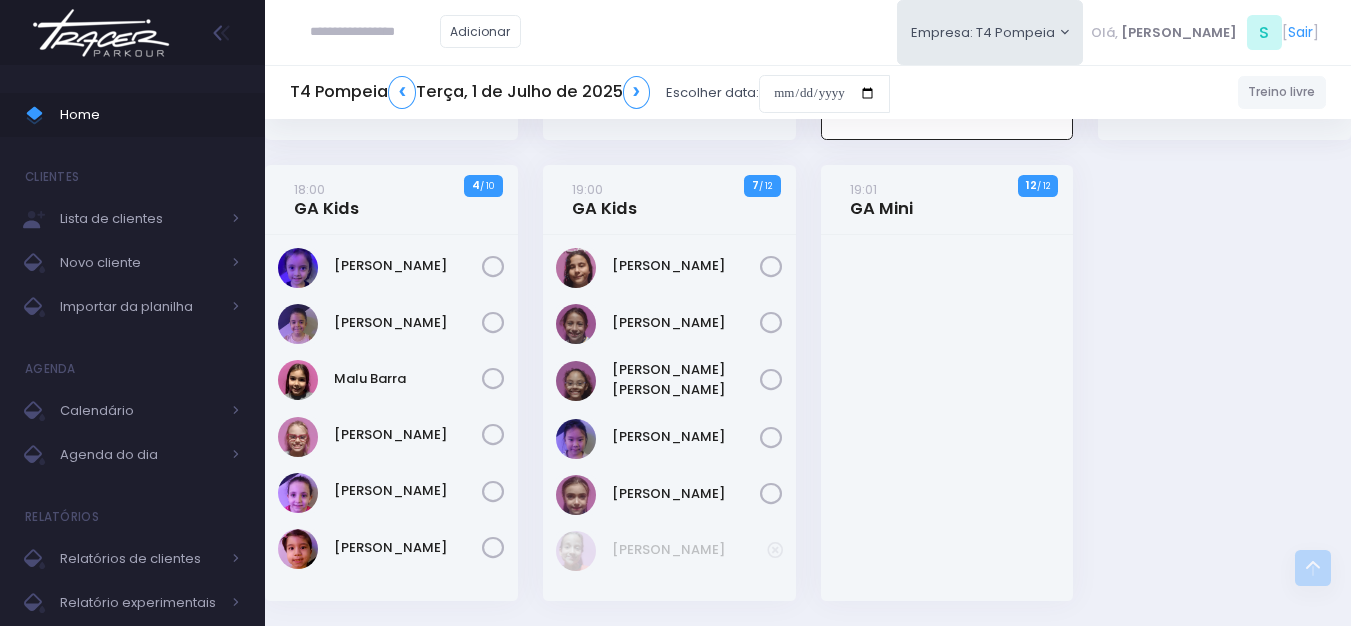 click at bounding box center (375, 32) 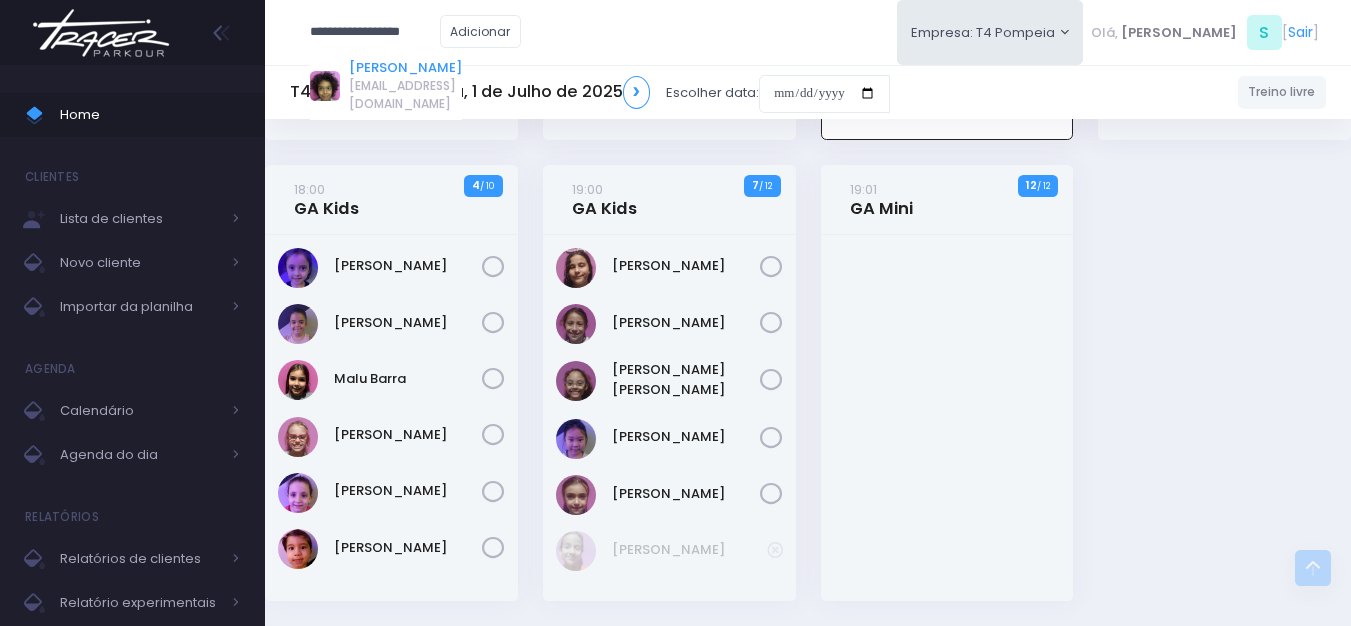 click on "Priscila Vanzolini" at bounding box center (405, 68) 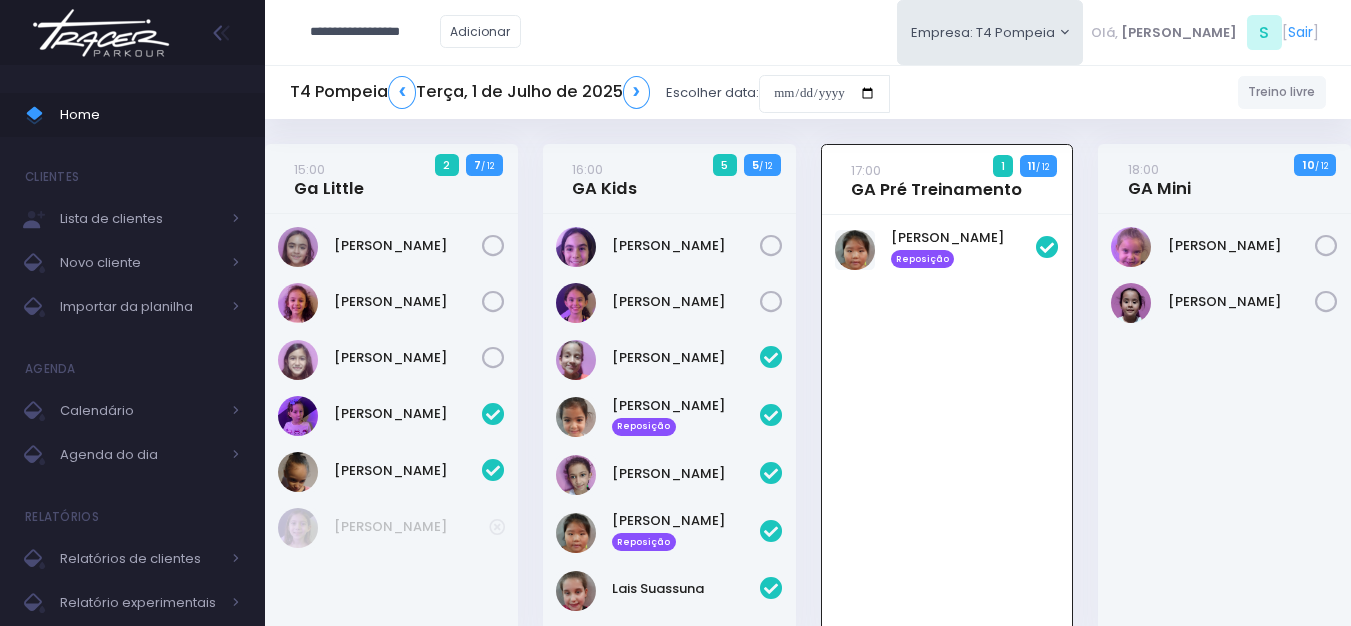 type on "**********" 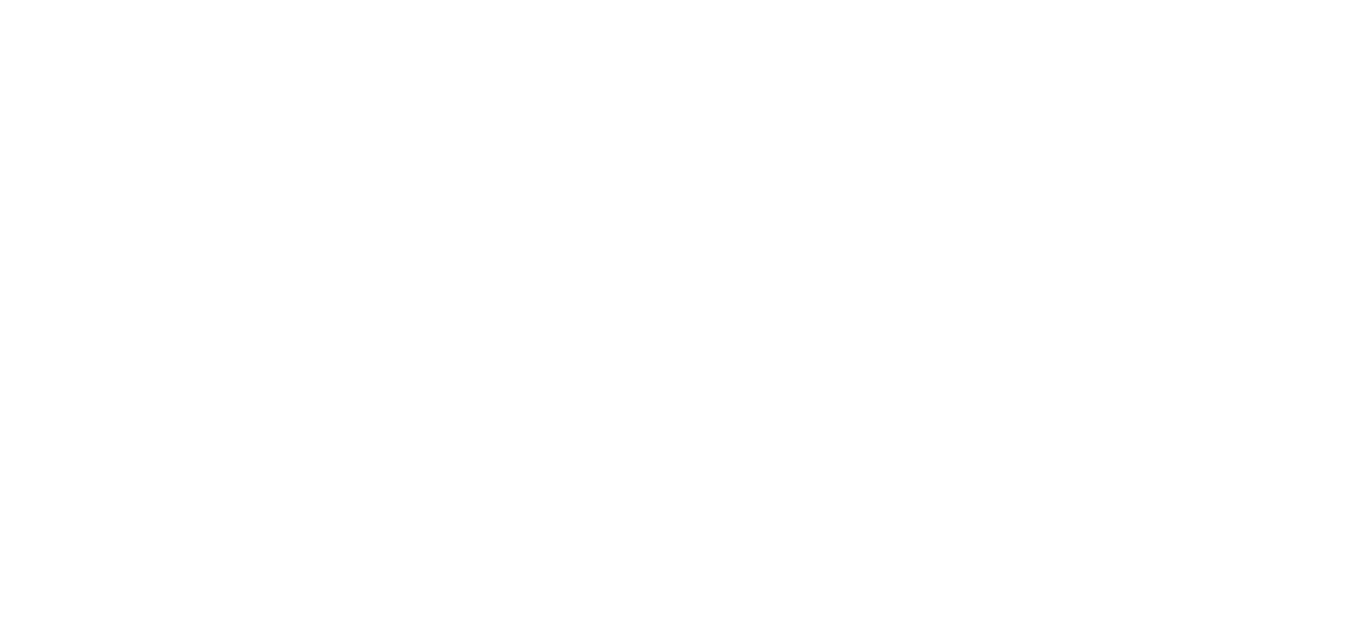 scroll, scrollTop: 0, scrollLeft: 0, axis: both 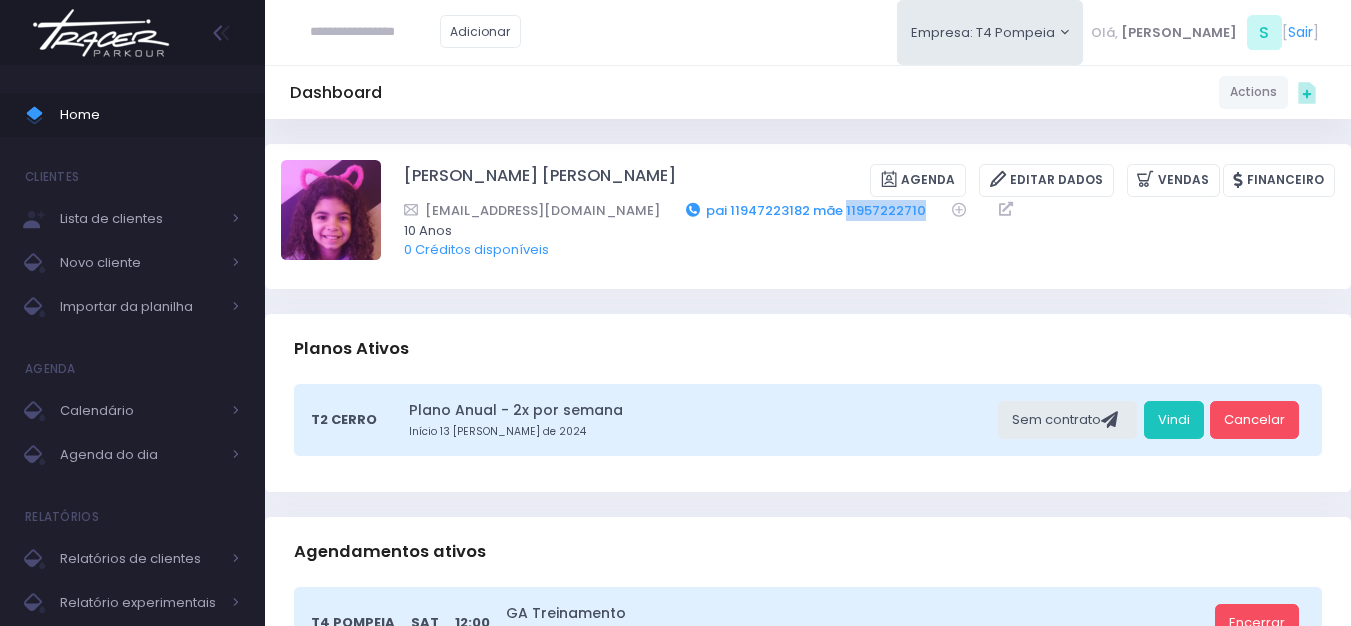 drag, startPoint x: 841, startPoint y: 211, endPoint x: 760, endPoint y: 204, distance: 81.3019 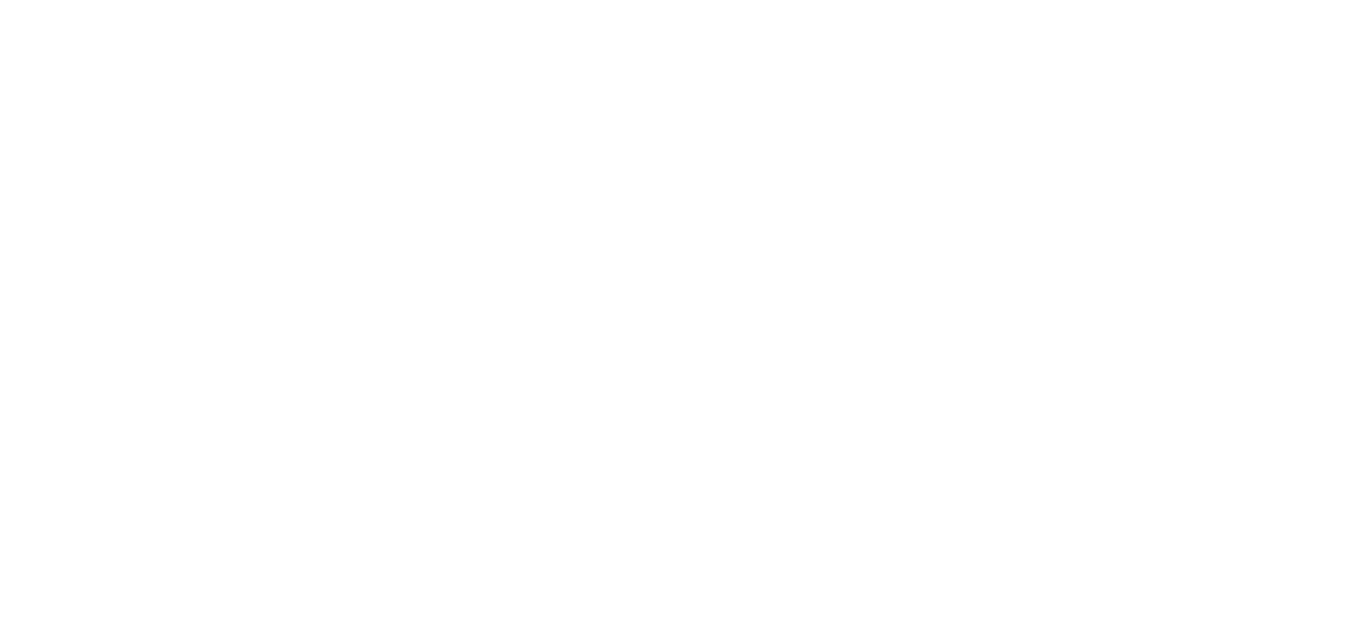 scroll, scrollTop: 0, scrollLeft: 0, axis: both 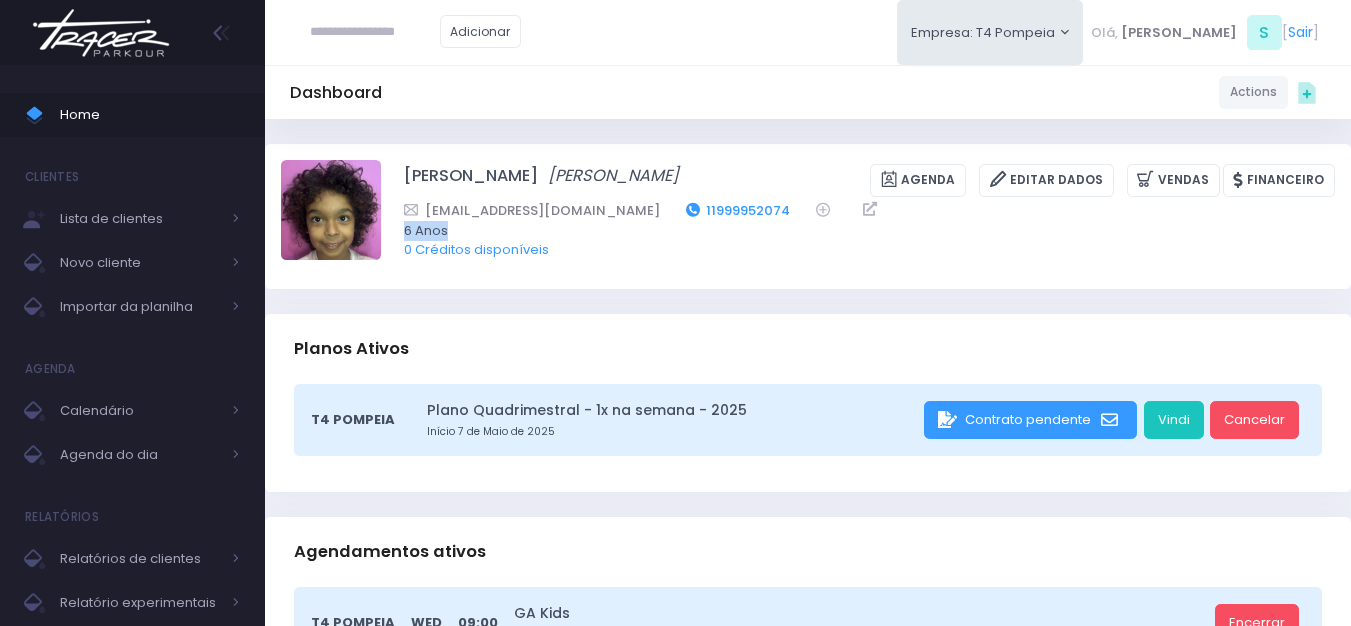 drag, startPoint x: 756, startPoint y: 209, endPoint x: 729, endPoint y: 212, distance: 27.166155 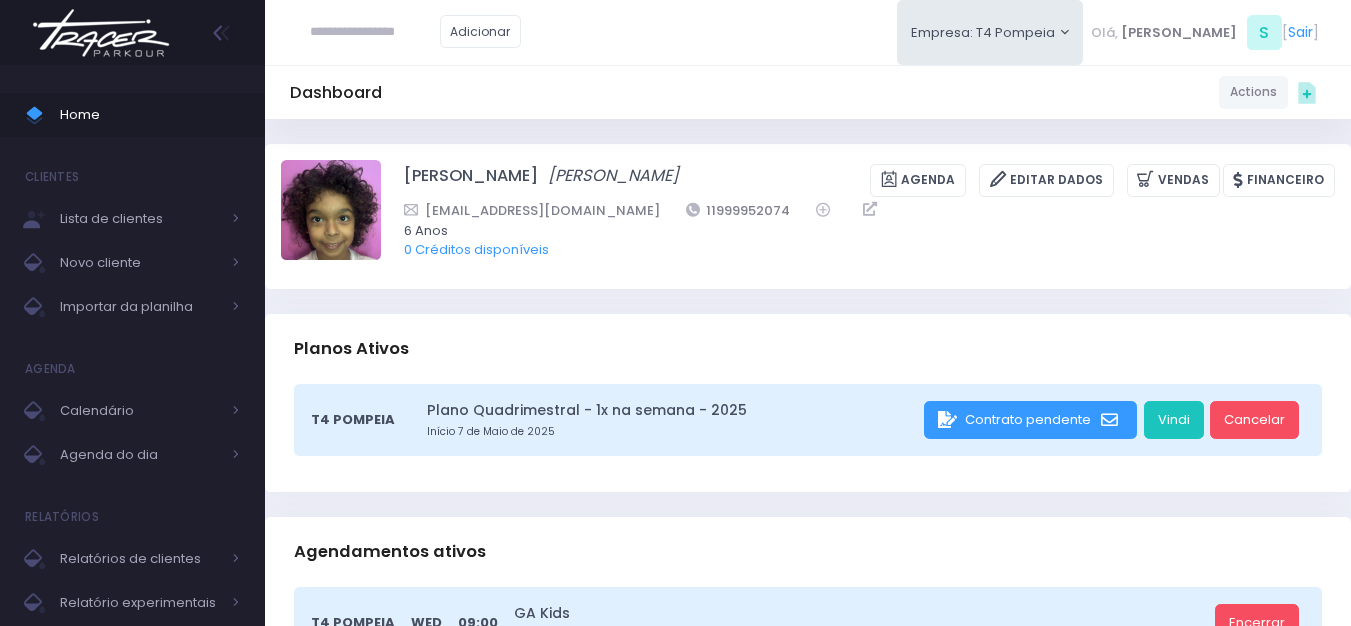 click on "[PERSON_NAME]
[PERSON_NAME]
[GEOGRAPHIC_DATA]
Editar Dados
[GEOGRAPHIC_DATA]
Financeiro" at bounding box center (869, 180) 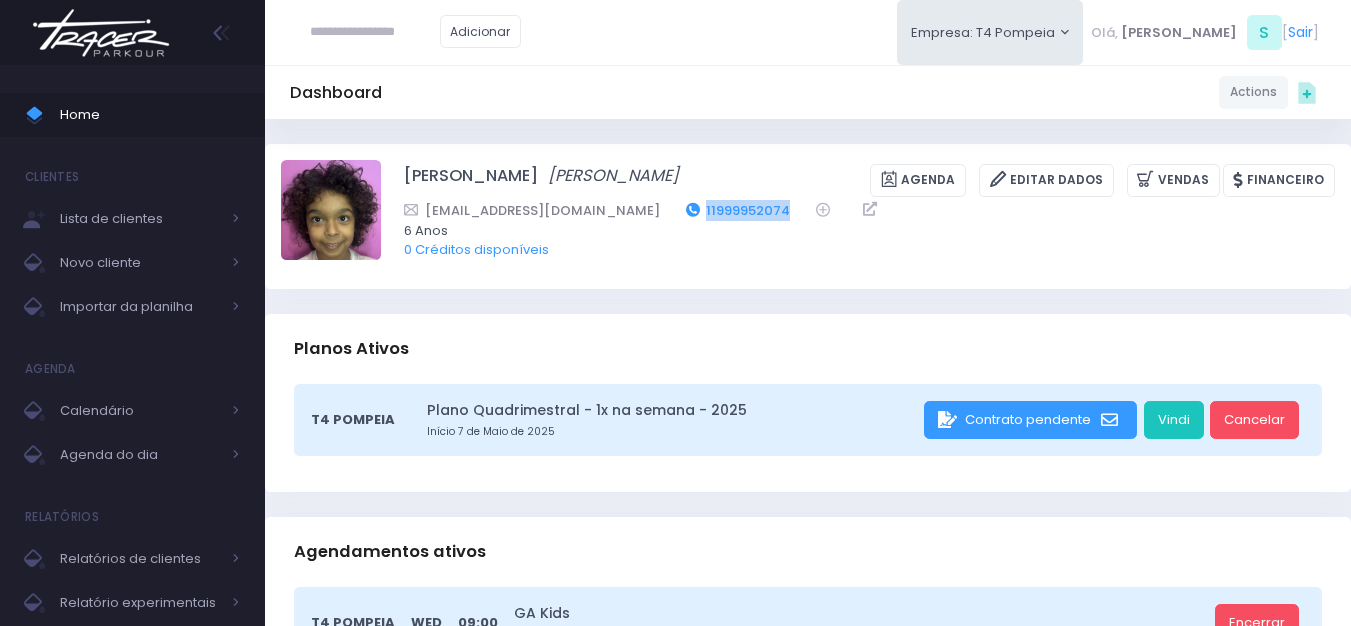 drag, startPoint x: 751, startPoint y: 209, endPoint x: 662, endPoint y: 219, distance: 89.560036 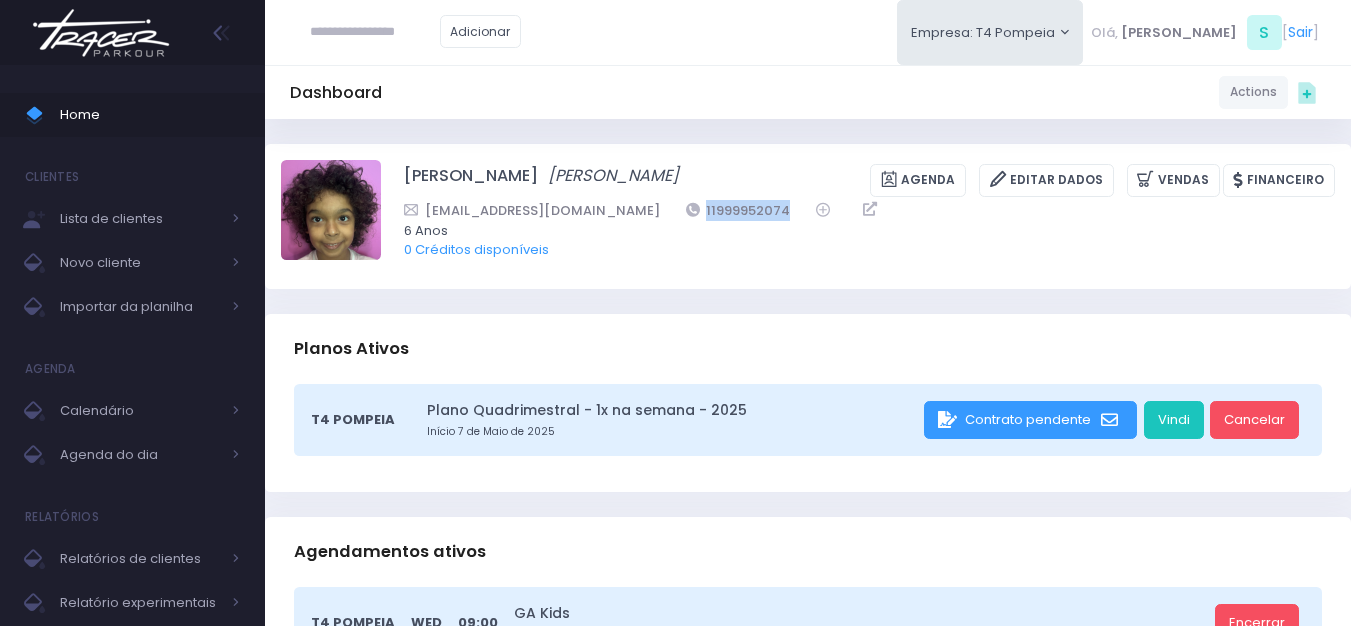 copy on "11999952074" 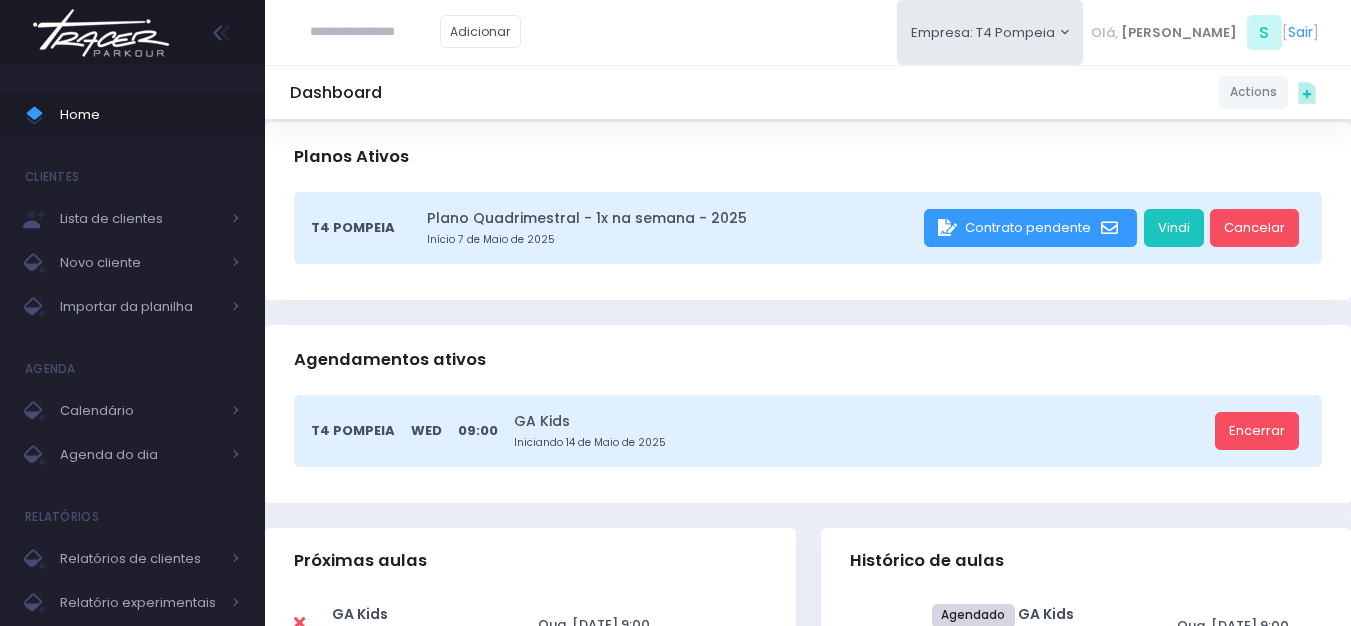 scroll, scrollTop: 0, scrollLeft: 0, axis: both 